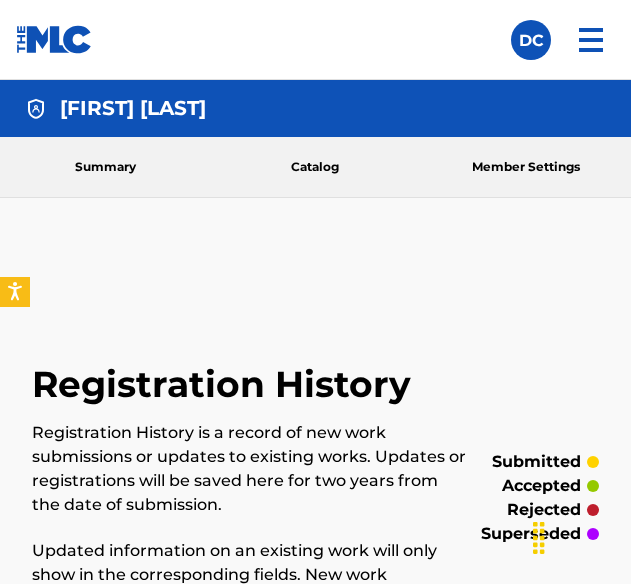 scroll, scrollTop: 835, scrollLeft: 0, axis: vertical 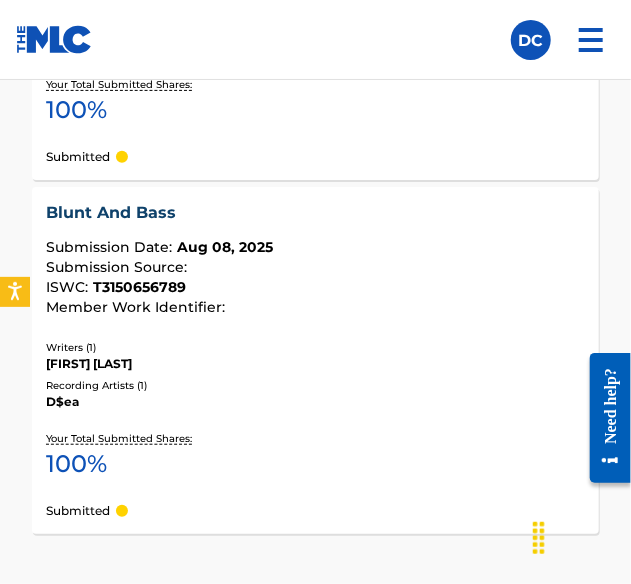 click on "Writers ( 1 ) [FIRST] [LAST] Recording Artists ( 1 ) D$ea" at bounding box center (315, 375) 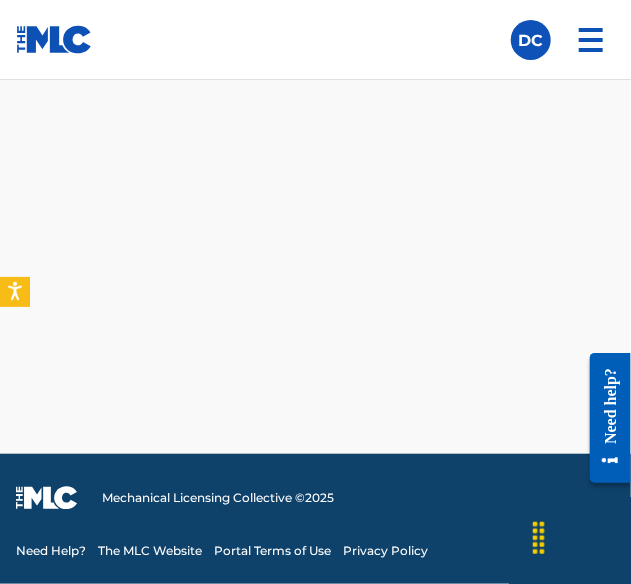 scroll, scrollTop: 0, scrollLeft: 0, axis: both 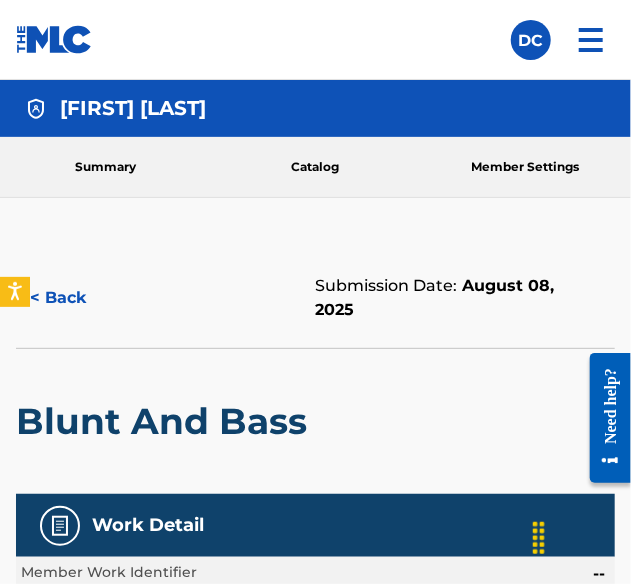 click on "Blunt And Bass" at bounding box center [166, 421] 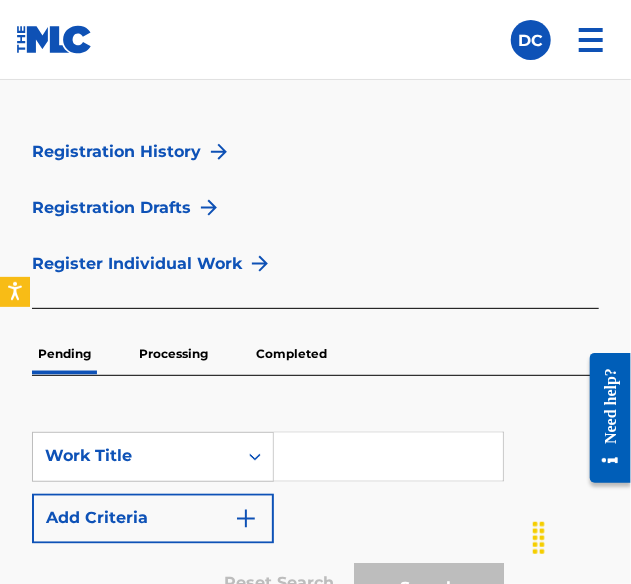 scroll, scrollTop: 549, scrollLeft: 0, axis: vertical 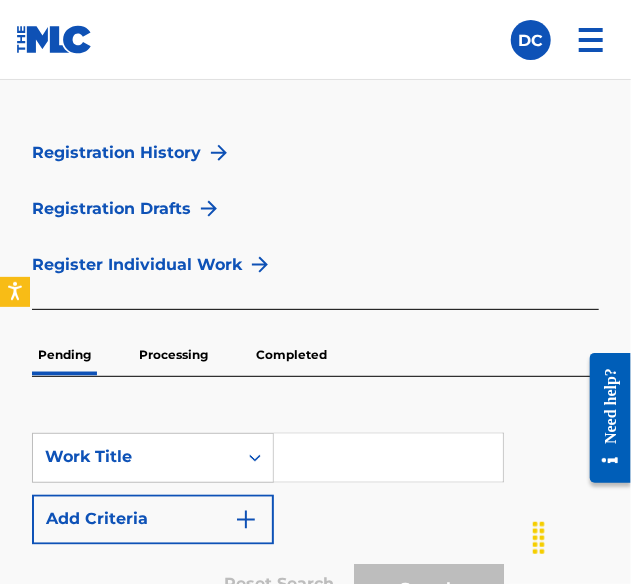 click on "Register Individual Work" at bounding box center [137, 265] 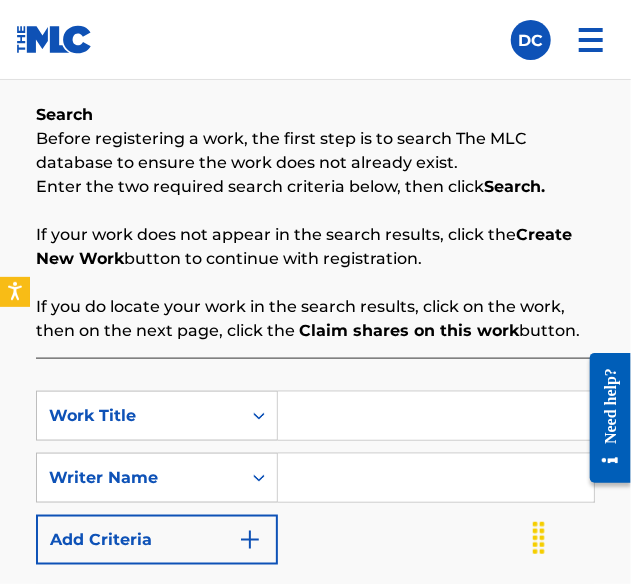 scroll, scrollTop: 391, scrollLeft: 0, axis: vertical 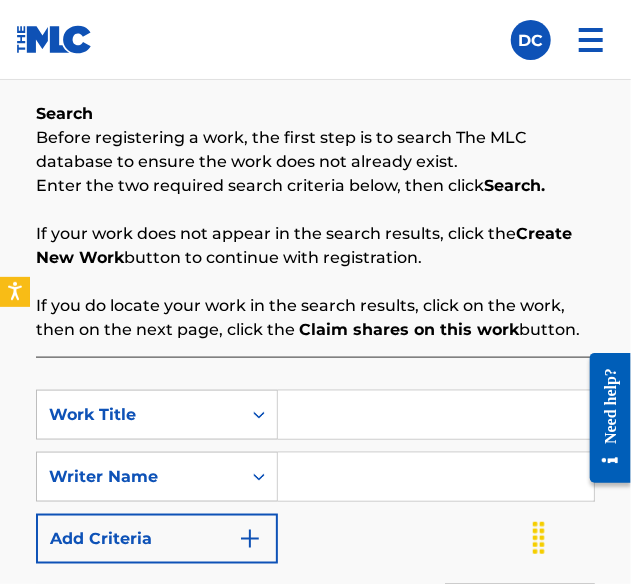 click at bounding box center (436, 415) 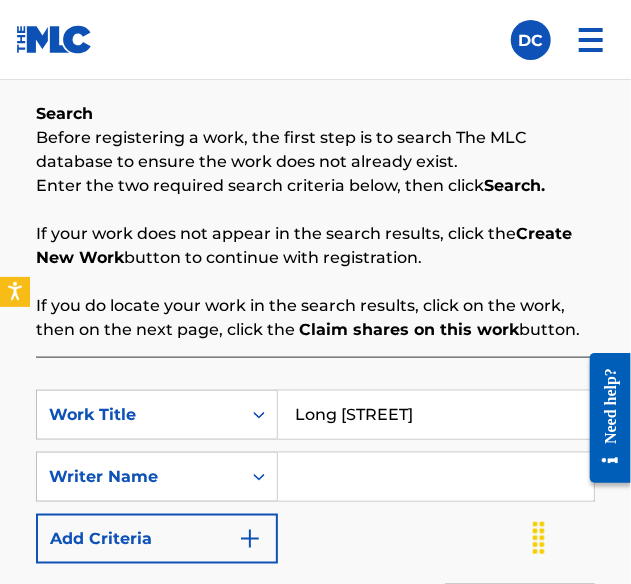 type on "Long [STREET]" 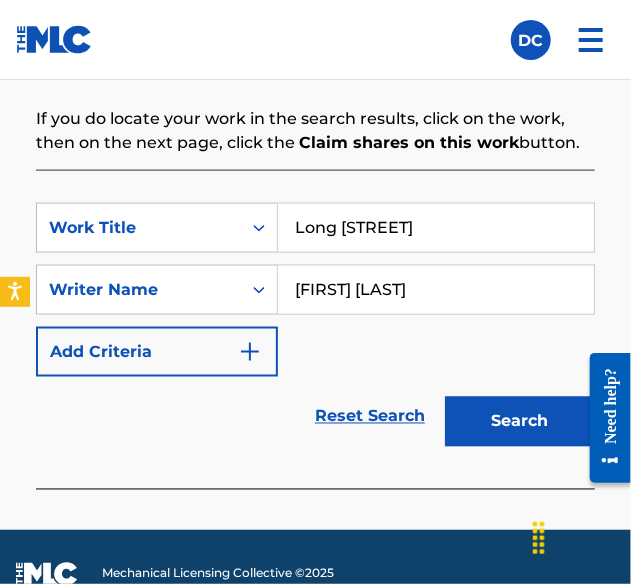 scroll, scrollTop: 580, scrollLeft: 0, axis: vertical 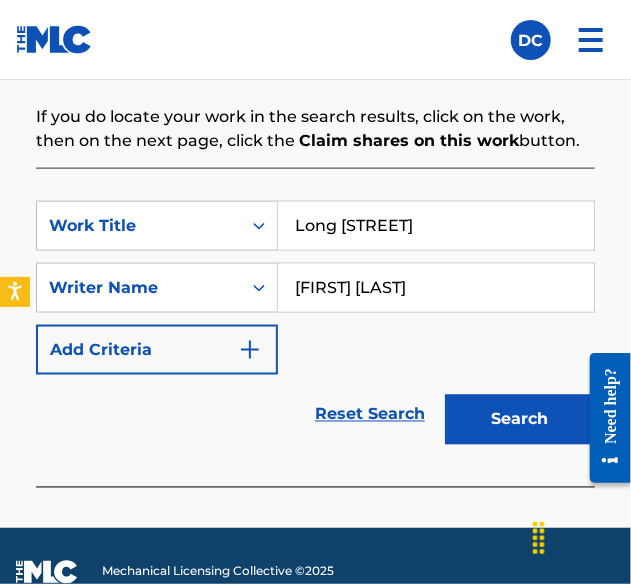 click on "Search" at bounding box center [520, 420] 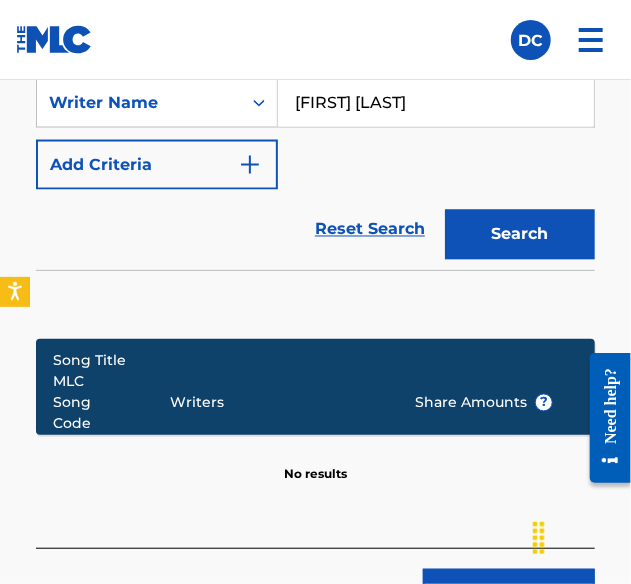 scroll, scrollTop: 948, scrollLeft: 0, axis: vertical 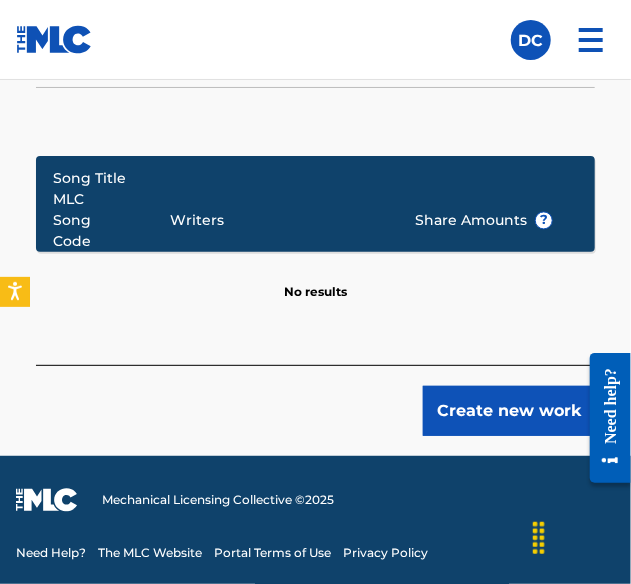 click on "Create new work" at bounding box center [509, 411] 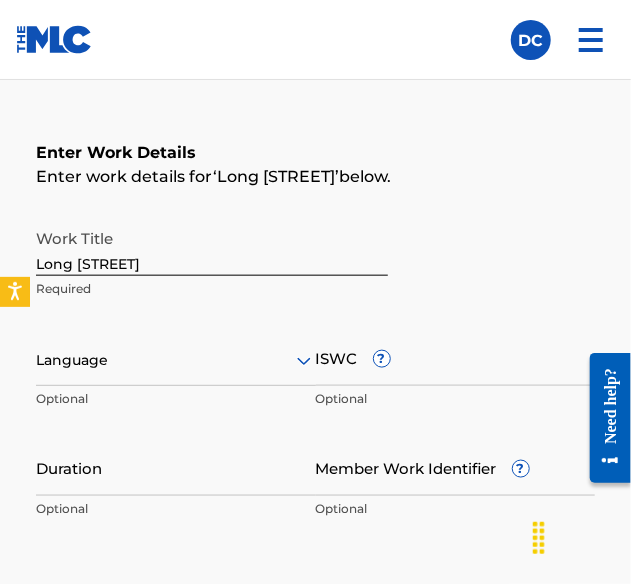 scroll, scrollTop: 386, scrollLeft: 0, axis: vertical 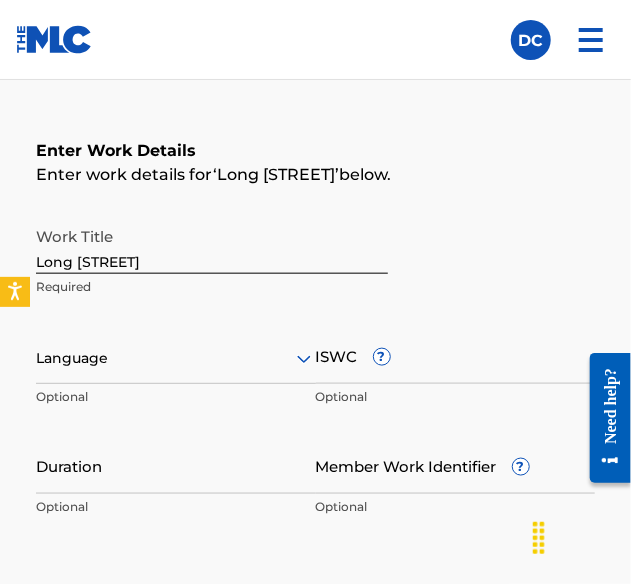 click on "Language" at bounding box center [176, 359] 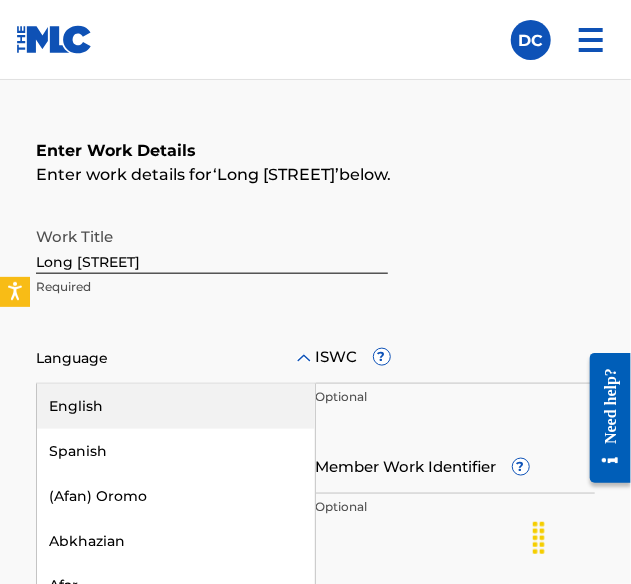 click on "English" at bounding box center [176, 406] 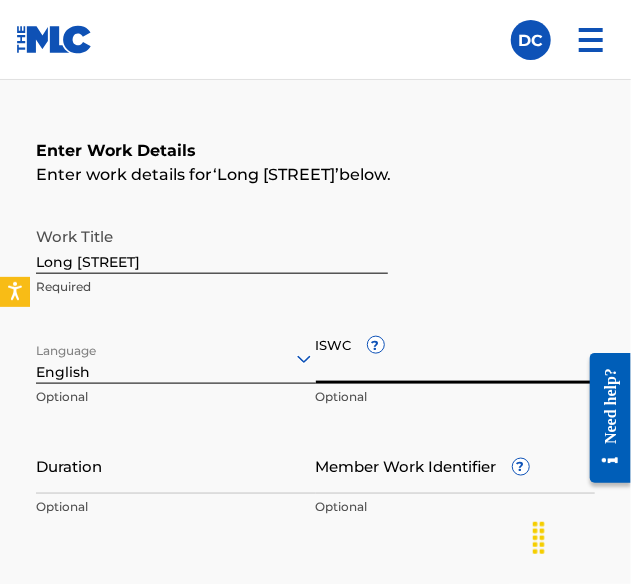 click on "ISWC   ?" at bounding box center [456, 355] 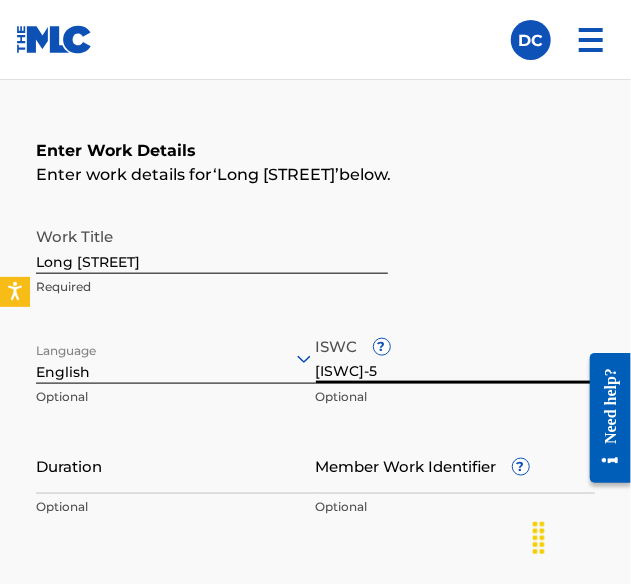 type on "[ISWC]-5" 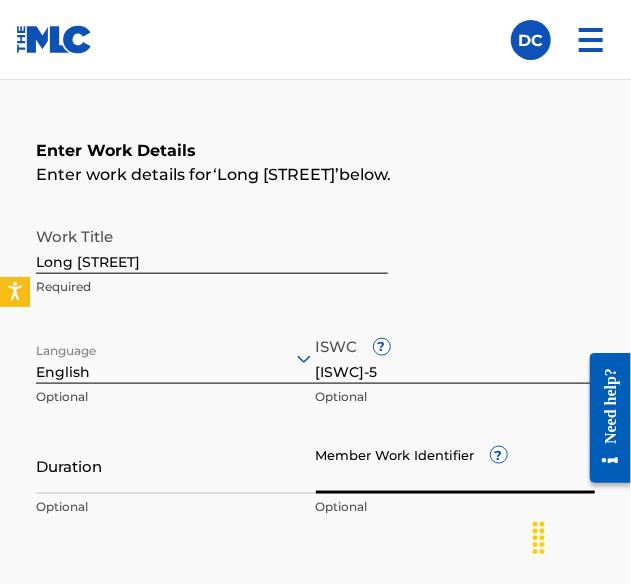 click on "Member Work Identifier   ?" at bounding box center (456, 465) 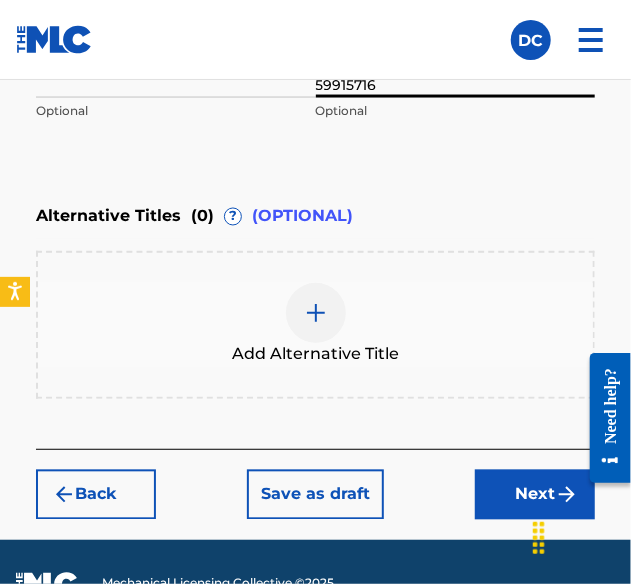 scroll, scrollTop: 784, scrollLeft: 0, axis: vertical 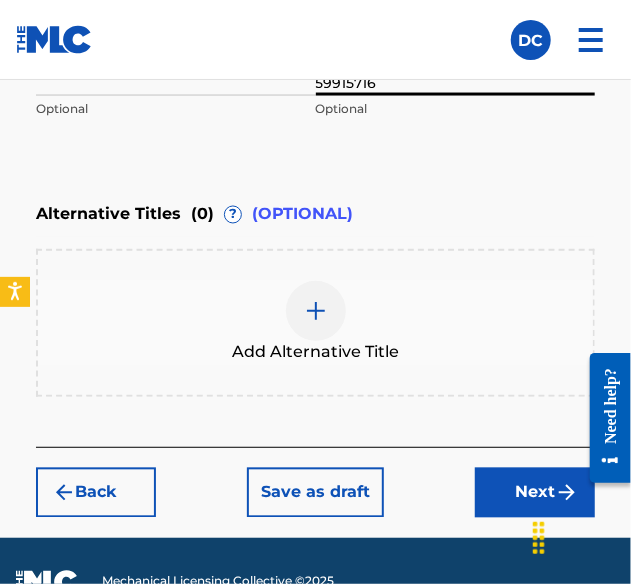 type on "59915716" 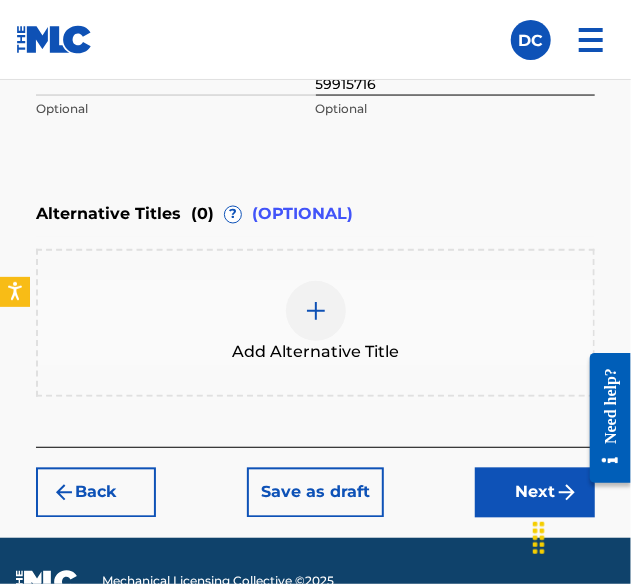 click on "Next" at bounding box center [535, 493] 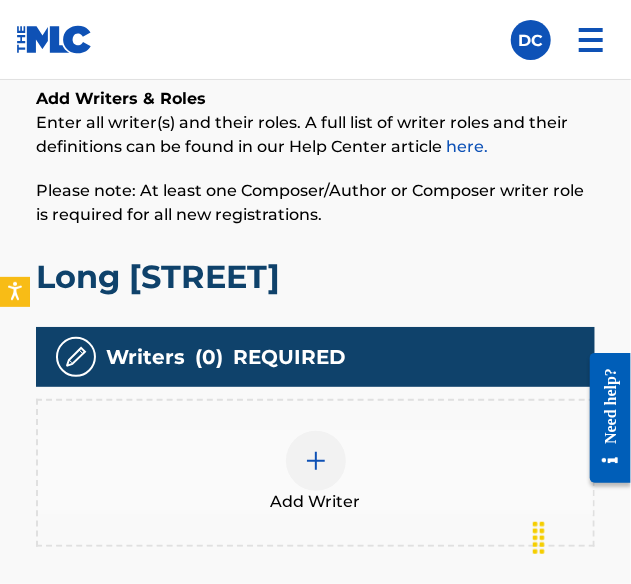 scroll, scrollTop: 455, scrollLeft: 0, axis: vertical 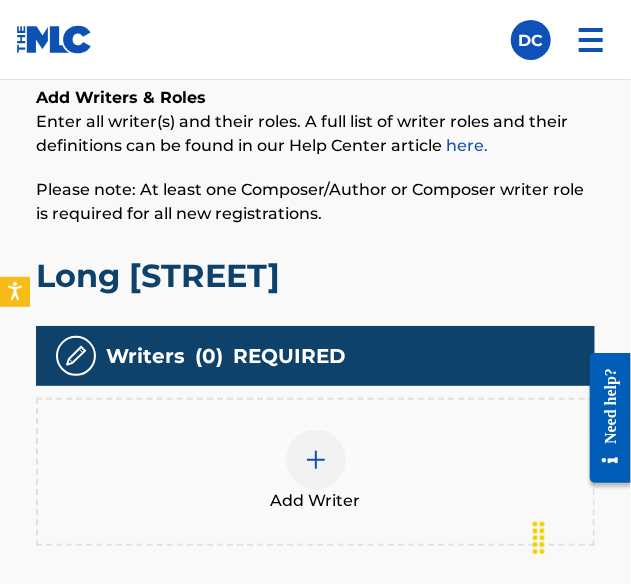 click at bounding box center (316, 460) 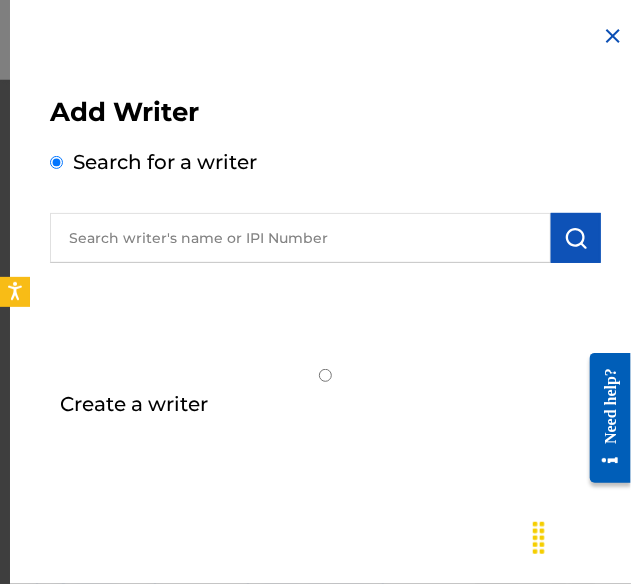 scroll, scrollTop: 541, scrollLeft: 0, axis: vertical 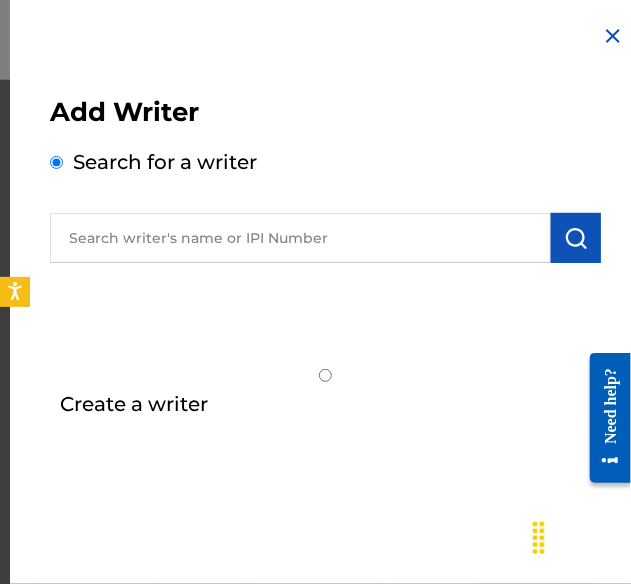 click on "Create a writer" at bounding box center [325, 375] 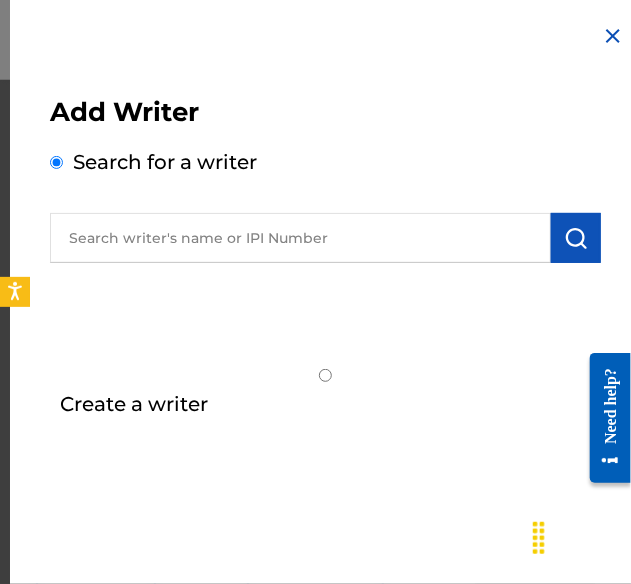radio on "false" 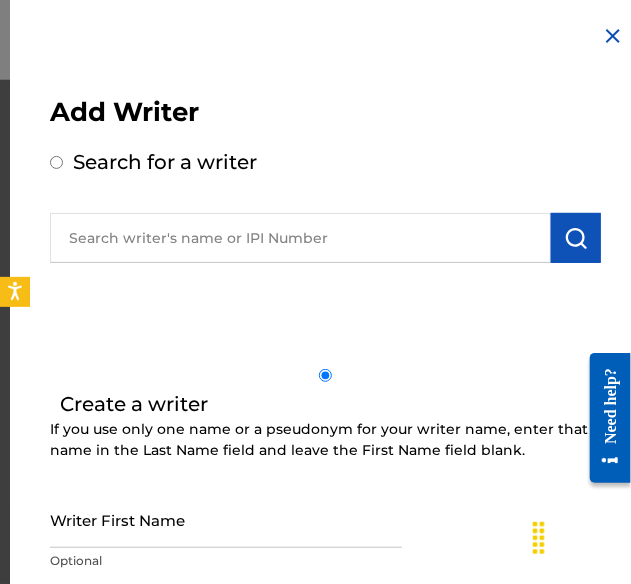 click on "Writer First Name" at bounding box center [226, 519] 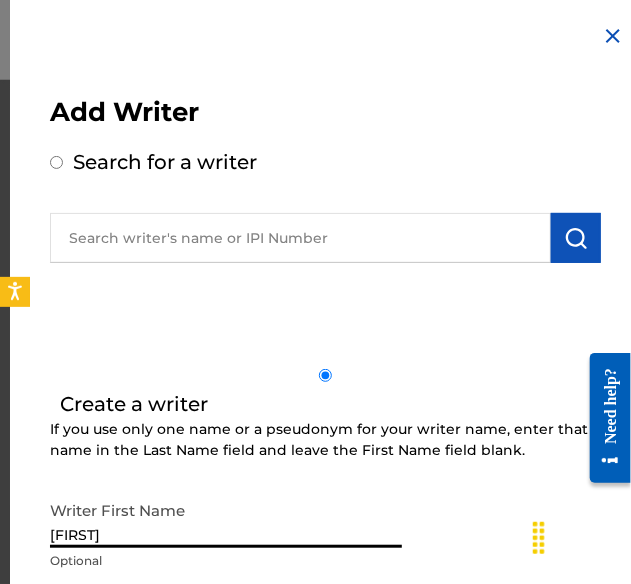 type on "[FIRST]" 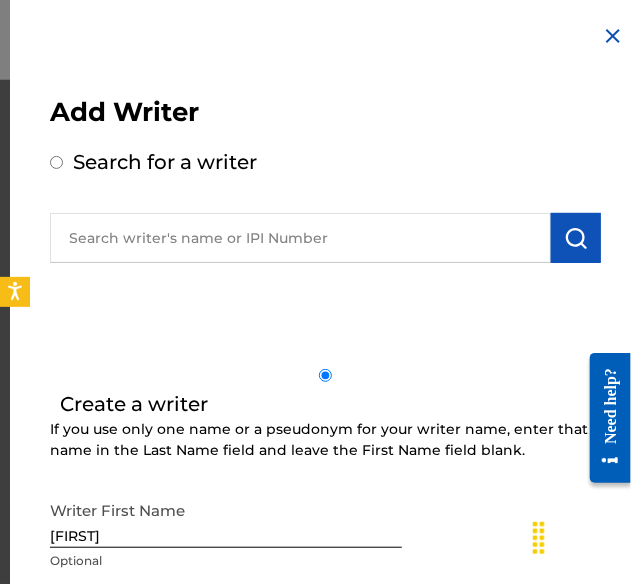 scroll, scrollTop: 53, scrollLeft: 0, axis: vertical 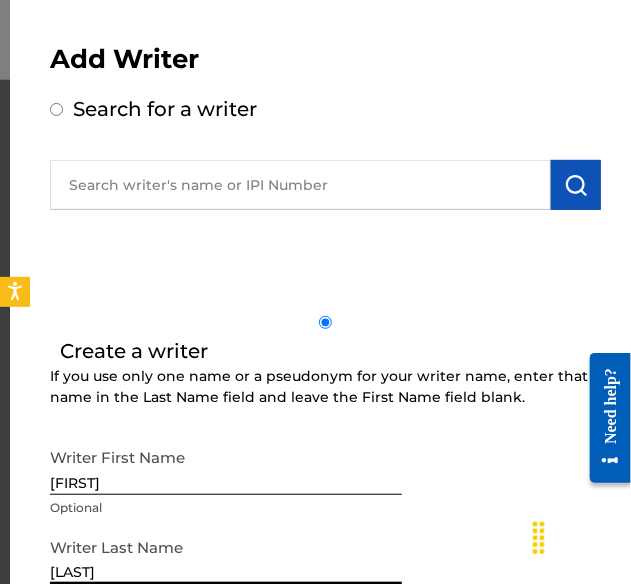 type on "[LAST]" 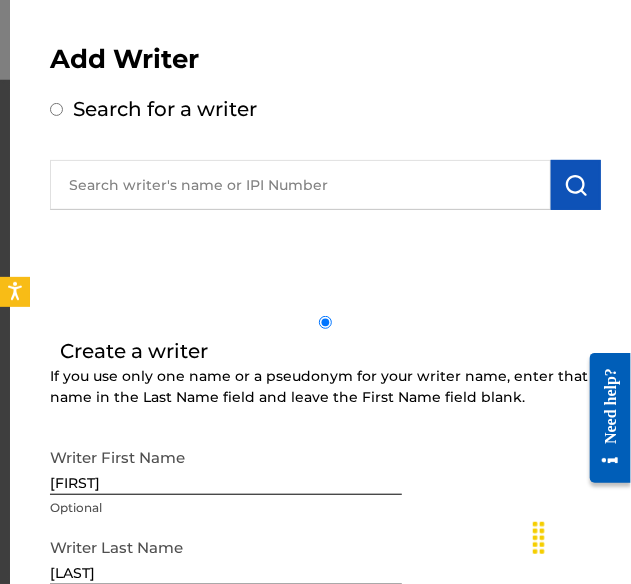 scroll, scrollTop: 403, scrollLeft: 0, axis: vertical 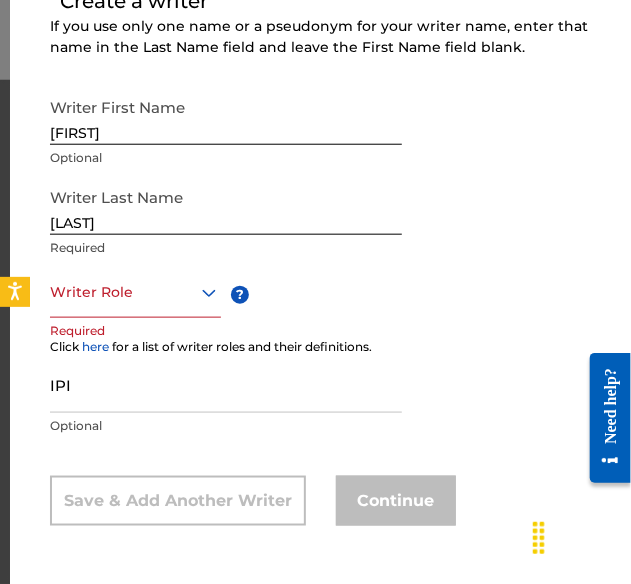 click at bounding box center (135, 292) 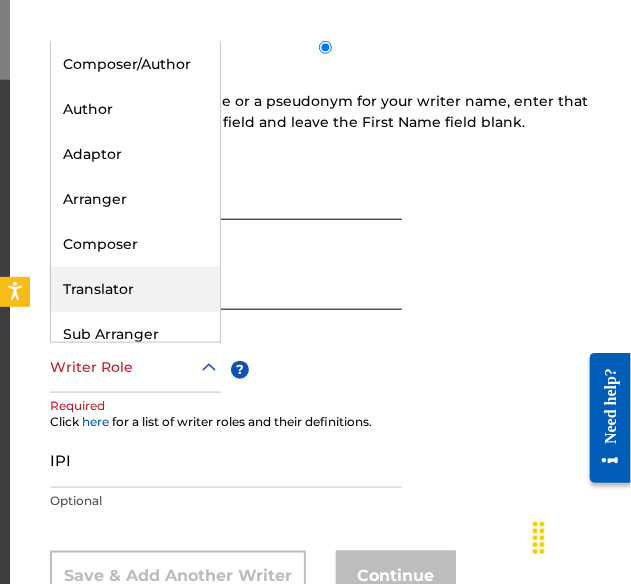 scroll, scrollTop: 319, scrollLeft: 0, axis: vertical 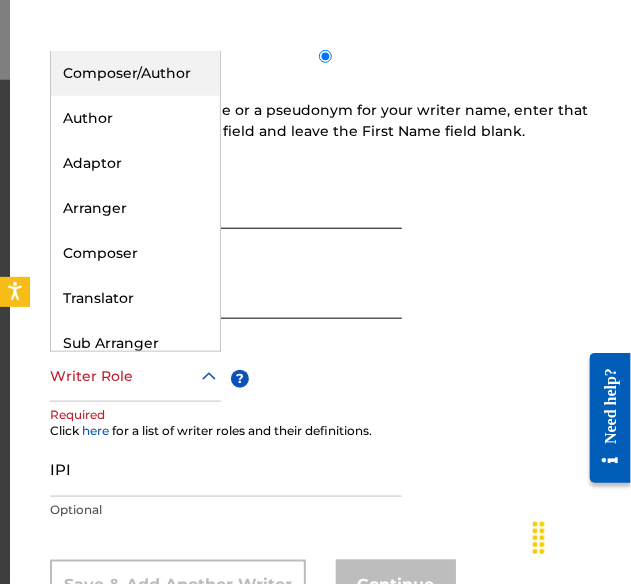 click on "Composer/Author" at bounding box center (135, 73) 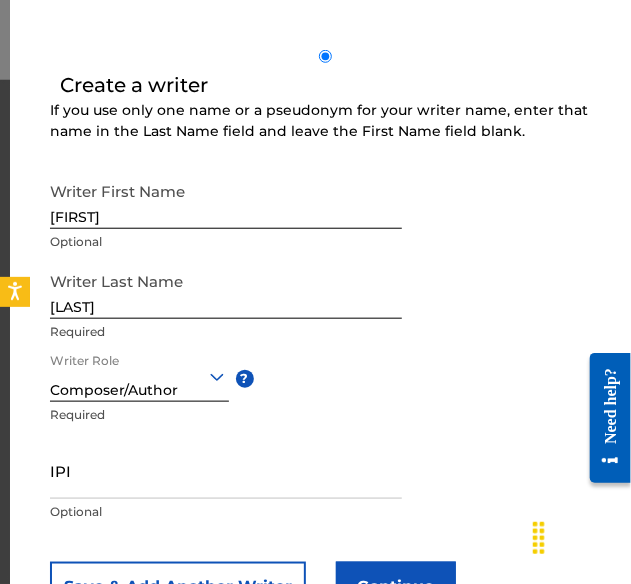 scroll, scrollTop: 424, scrollLeft: 0, axis: vertical 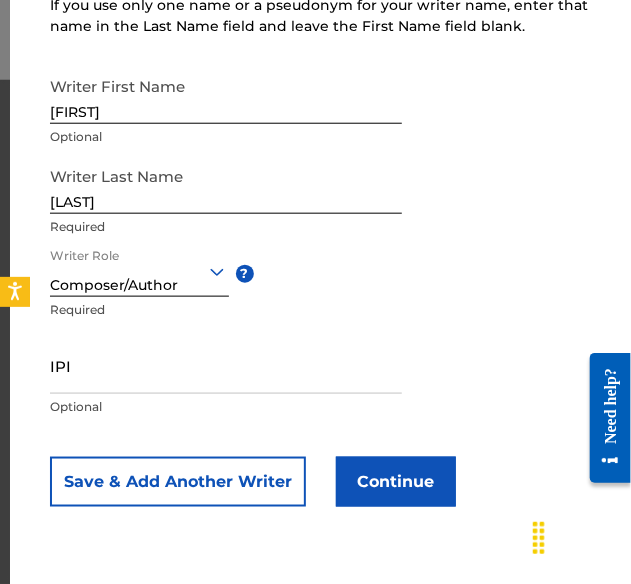 click on "IPI" at bounding box center (226, 365) 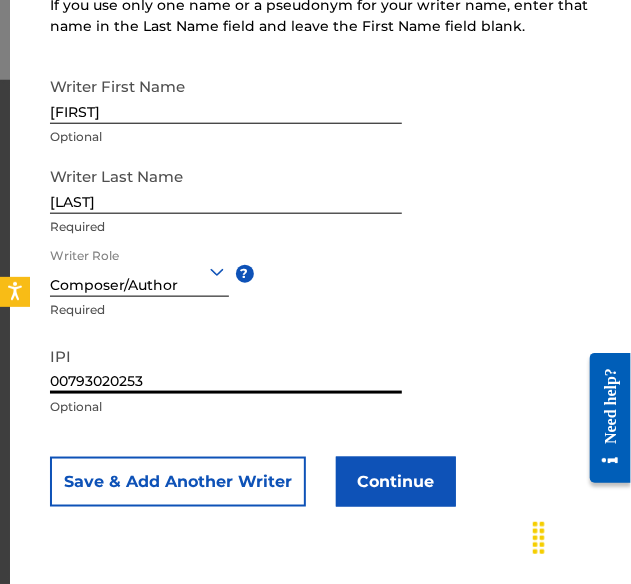 type on "00793020253" 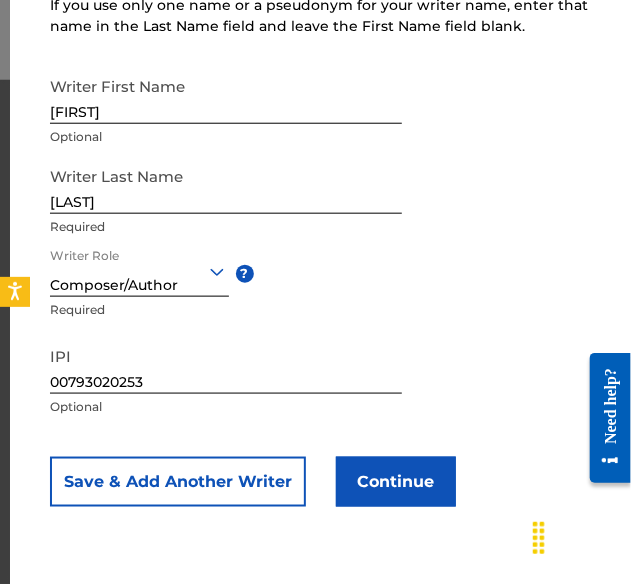 click on "Continue" at bounding box center [396, 482] 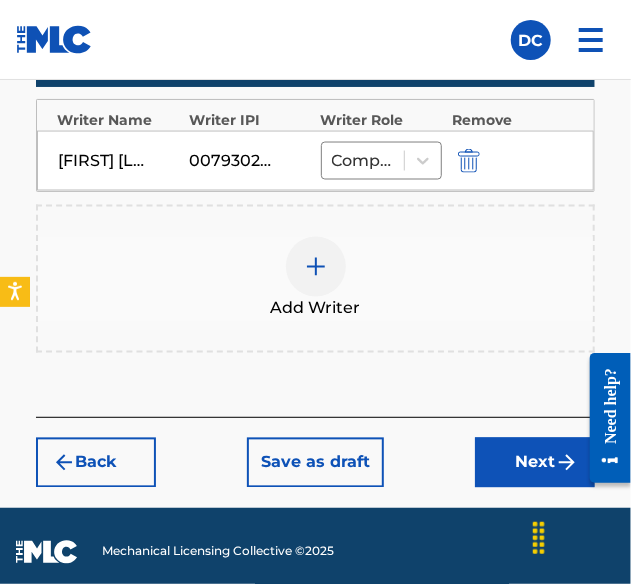 scroll, scrollTop: 755, scrollLeft: 0, axis: vertical 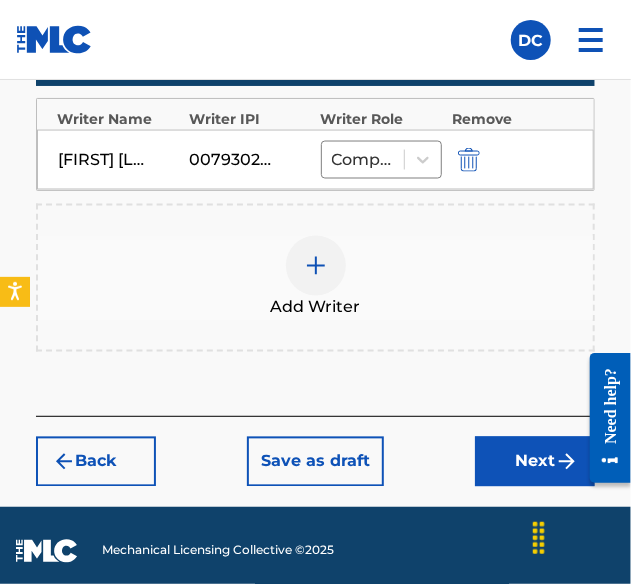 click on "Next" at bounding box center [535, 462] 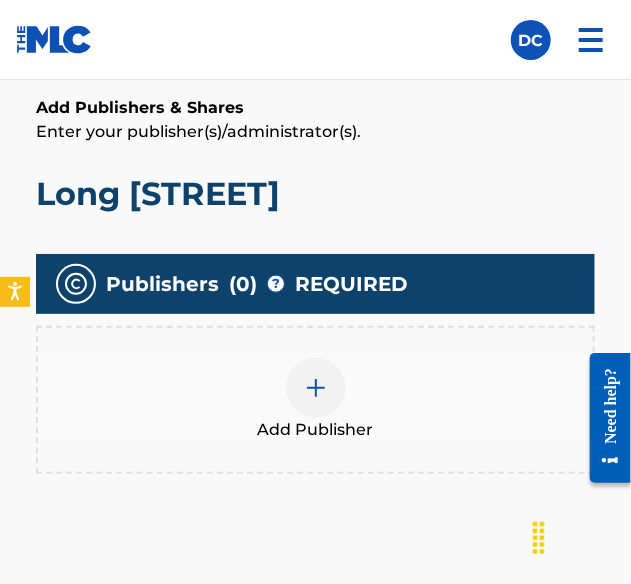 scroll, scrollTop: 398, scrollLeft: 0, axis: vertical 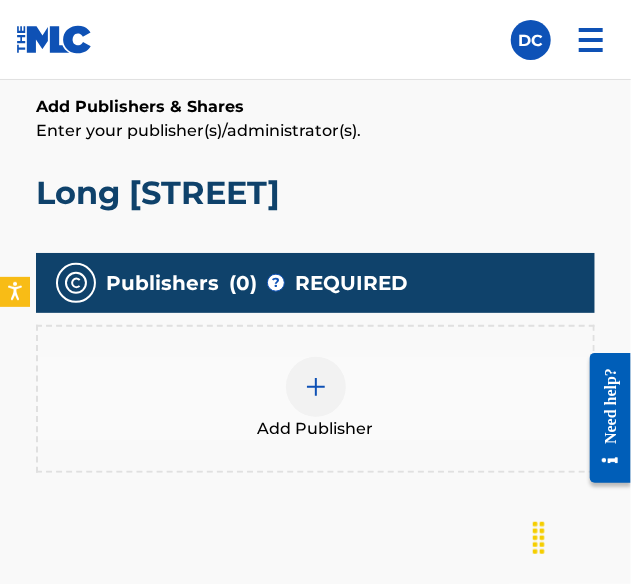 click at bounding box center [316, 387] 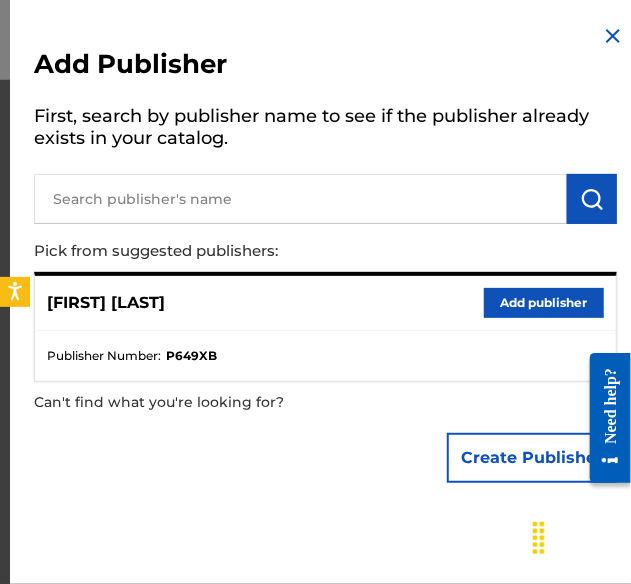 click on "Add publisher" at bounding box center (544, 303) 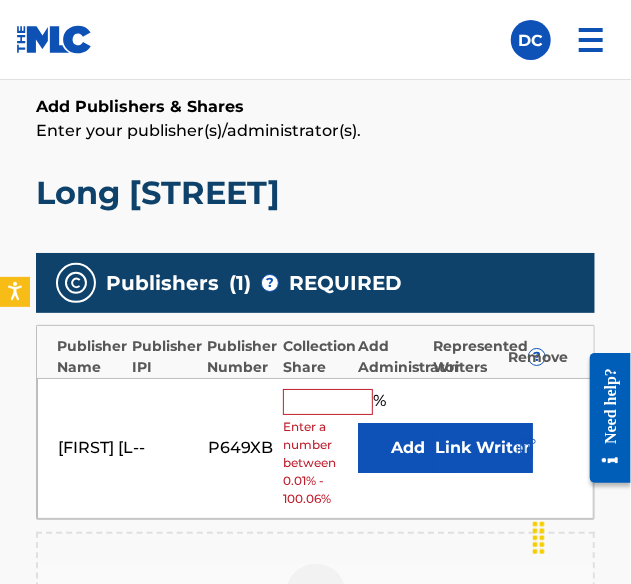 click at bounding box center (328, 402) 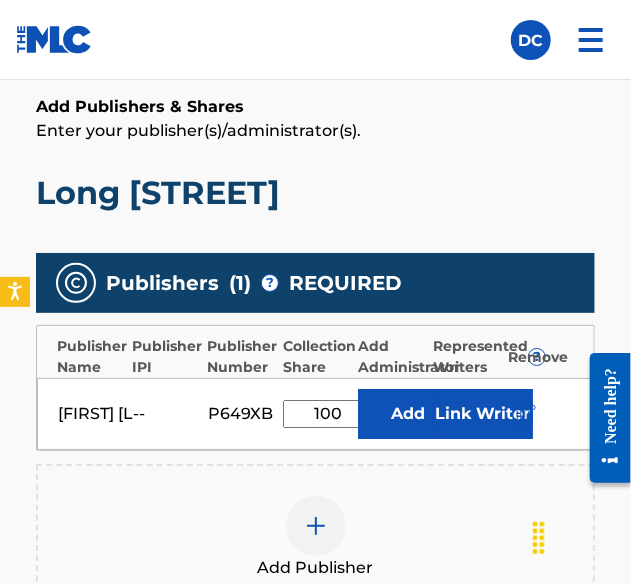type on "100" 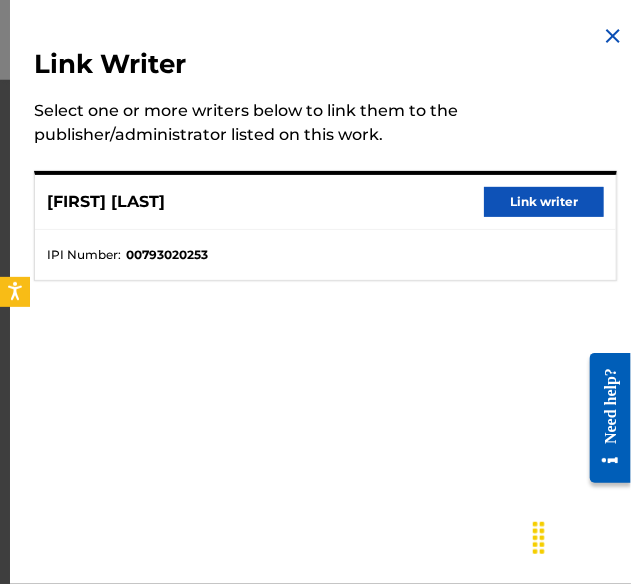 scroll, scrollTop: 500, scrollLeft: 0, axis: vertical 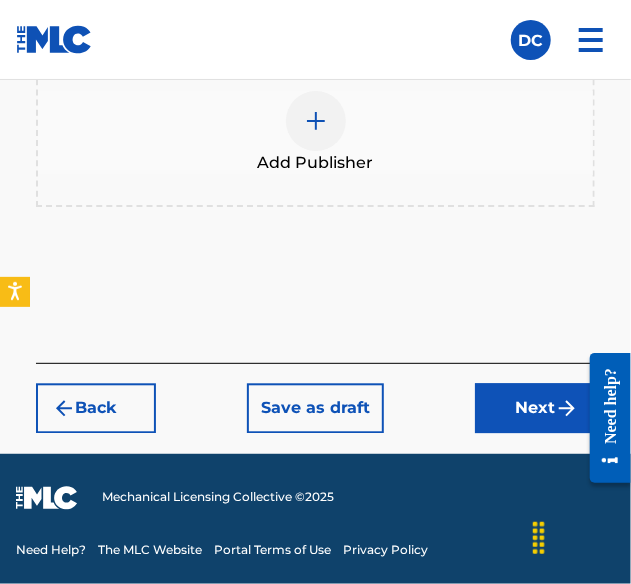click on "Next" at bounding box center [535, 409] 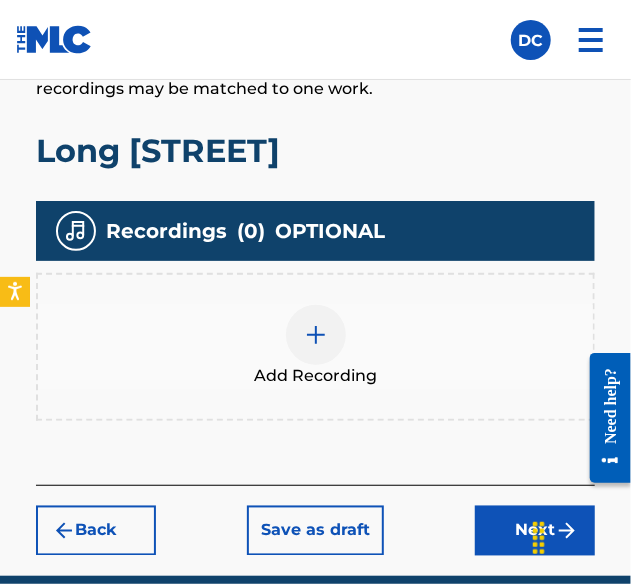 scroll, scrollTop: 613, scrollLeft: 0, axis: vertical 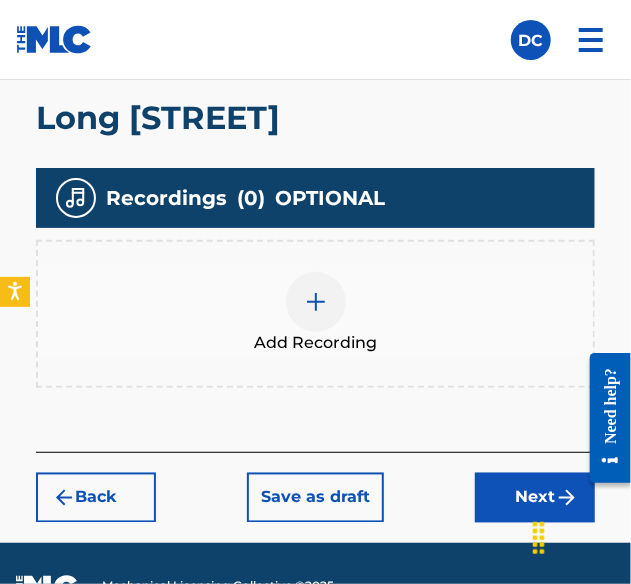 click at bounding box center [316, 302] 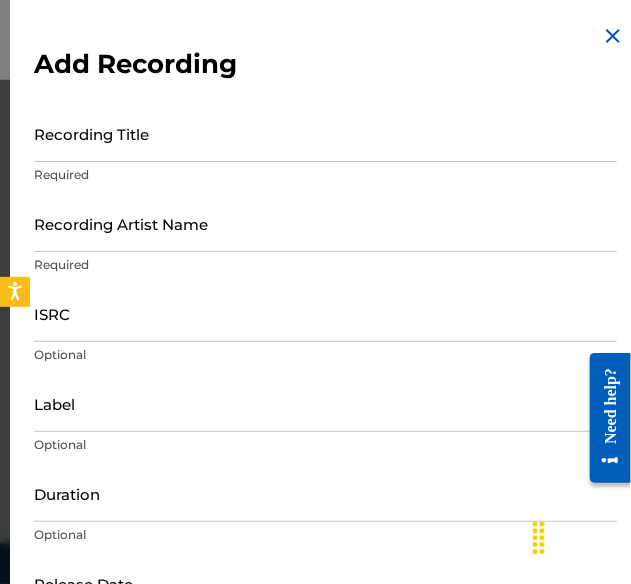click on "Recording Title" at bounding box center [325, 133] 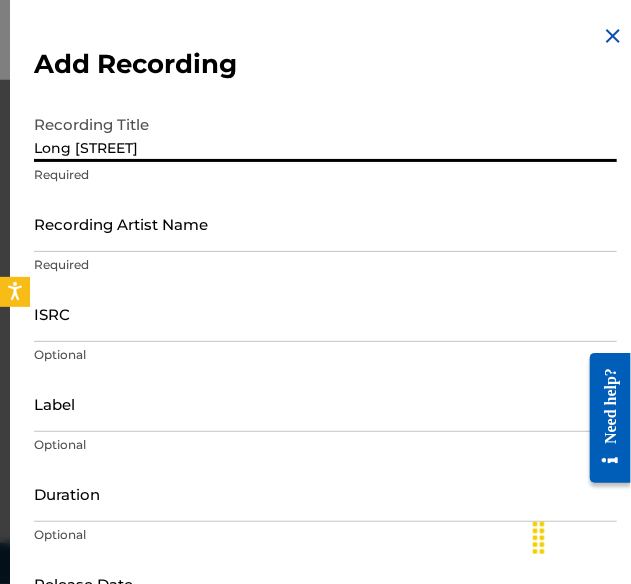 type on "Long [STREET]" 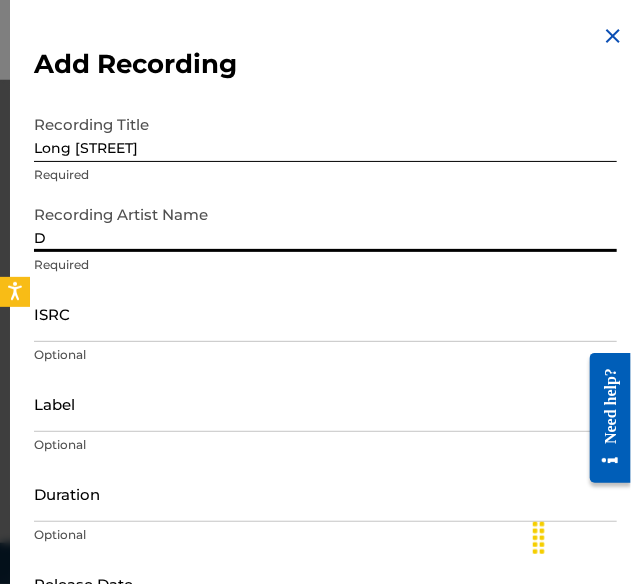 type on "D$ea" 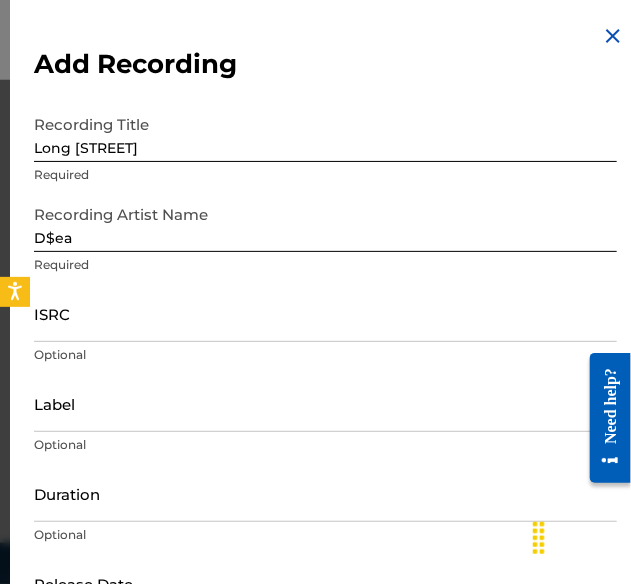 click on "ISRC" at bounding box center [325, 313] 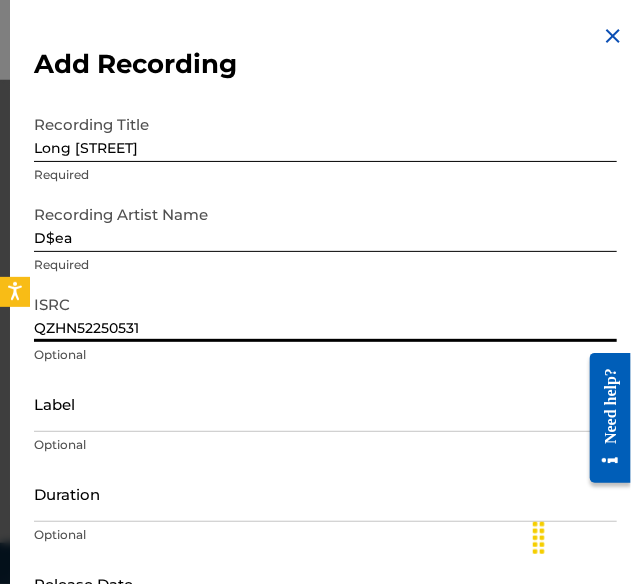 type on "QZHN52250531" 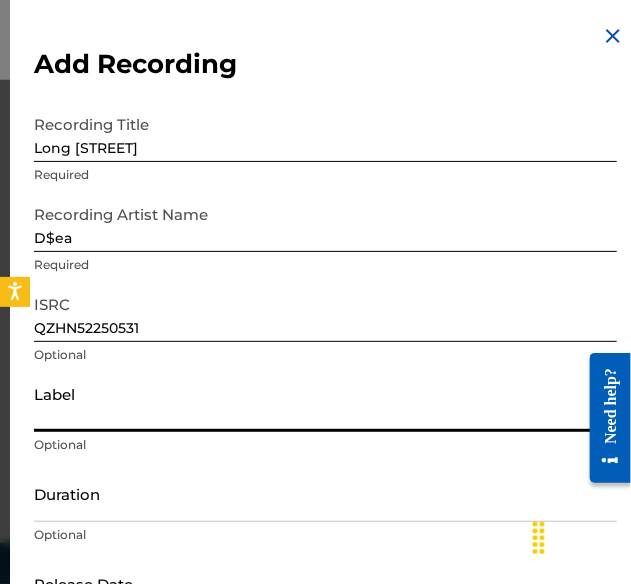 click on "Label" at bounding box center (325, 403) 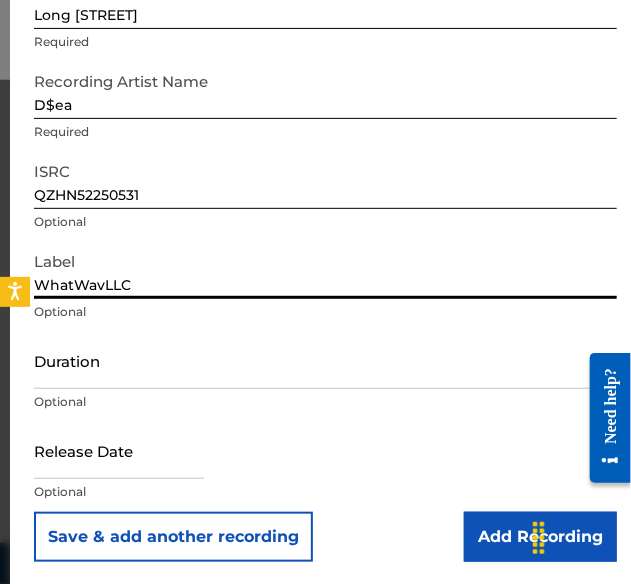 scroll, scrollTop: 134, scrollLeft: 0, axis: vertical 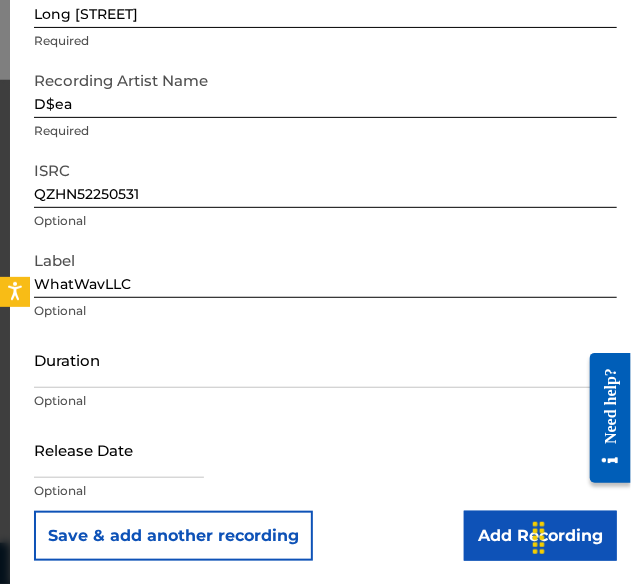 click at bounding box center [119, 449] 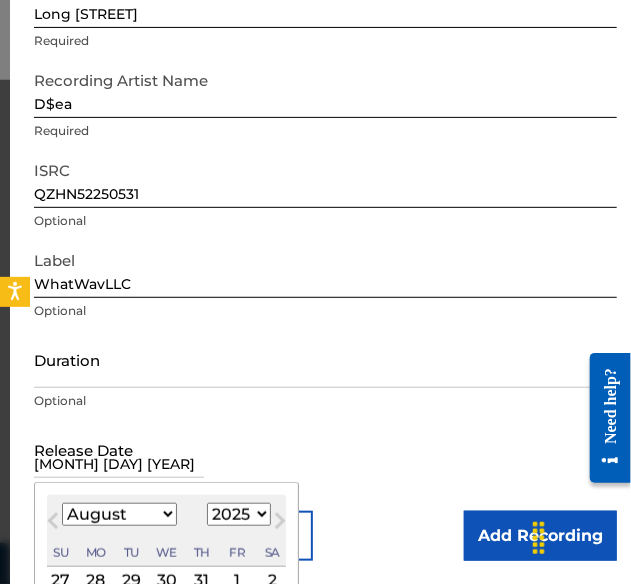 type on "[MONTH] [DAY] [YEAR]" 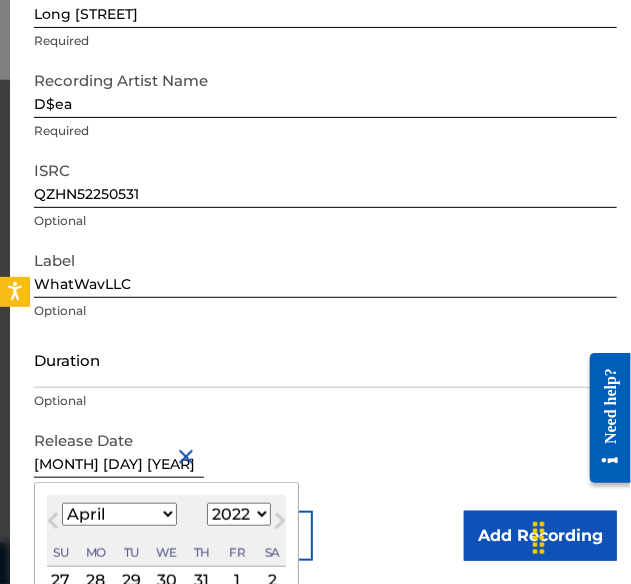 type on "[MONTH] [DAY] [YEAR]" 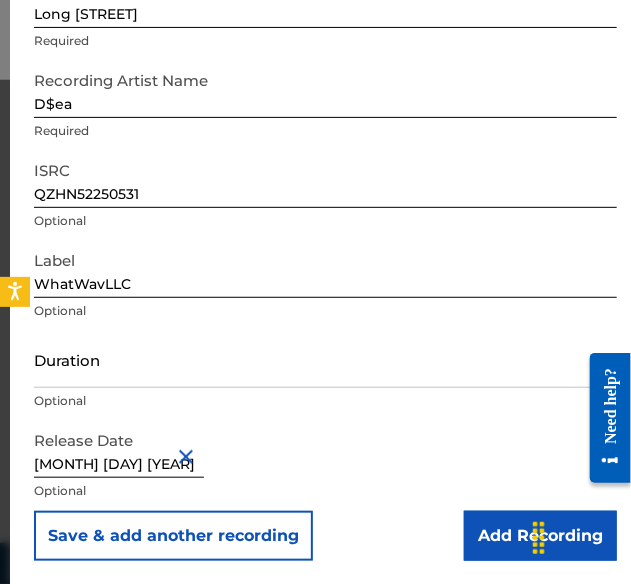click on "Add Recording" at bounding box center (540, 536) 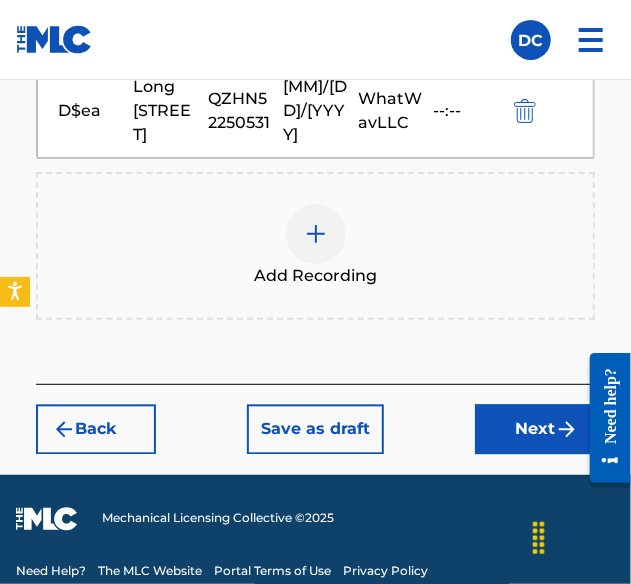 scroll, scrollTop: 852, scrollLeft: 0, axis: vertical 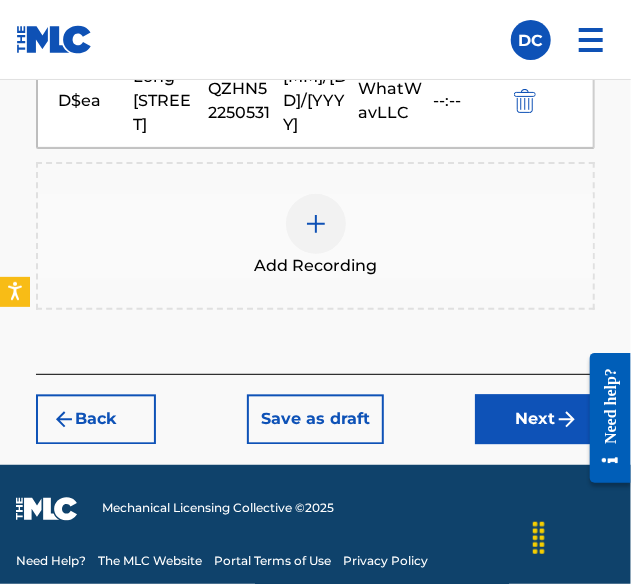 click on "Next" at bounding box center [535, 420] 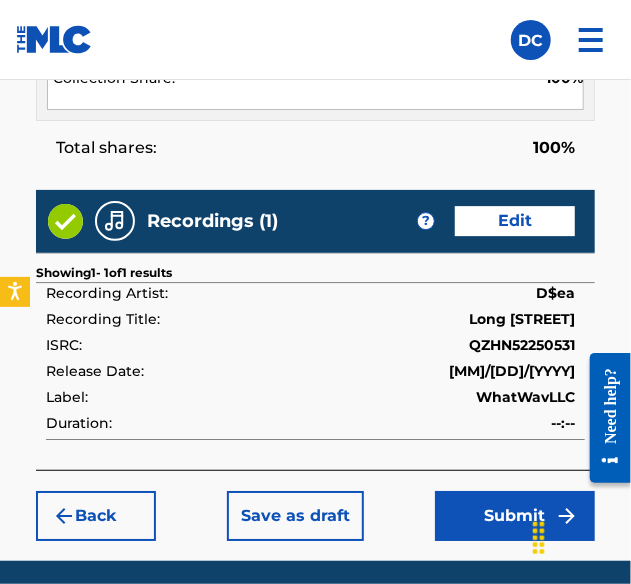 scroll, scrollTop: 1550, scrollLeft: 0, axis: vertical 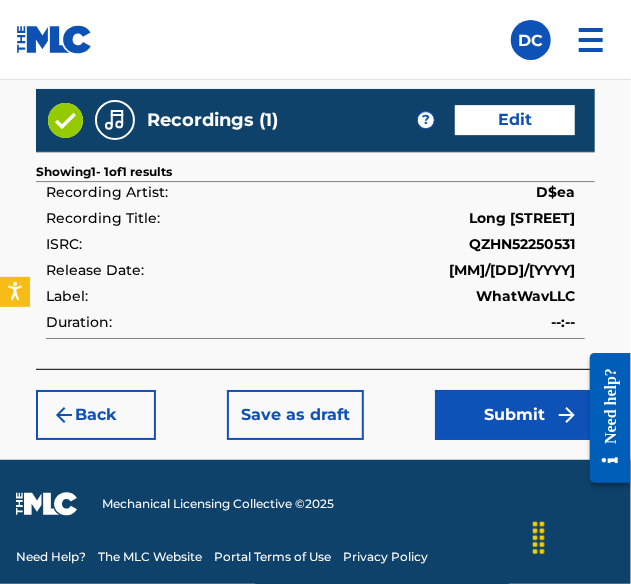 click on "Submit" at bounding box center [515, 415] 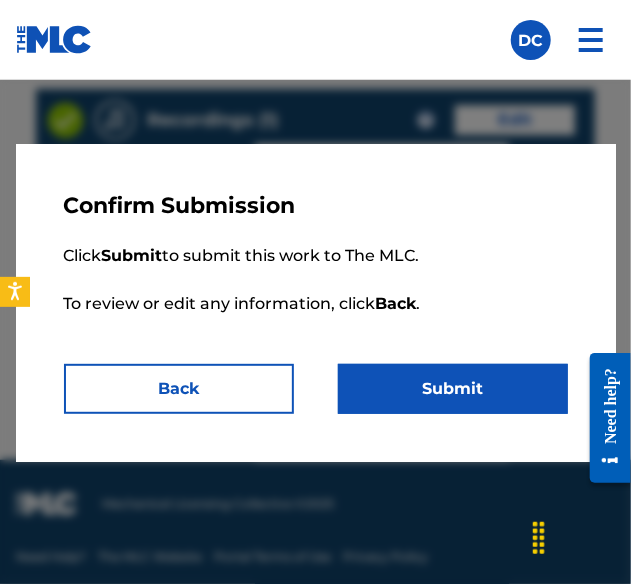 click on "Submit" at bounding box center [453, 389] 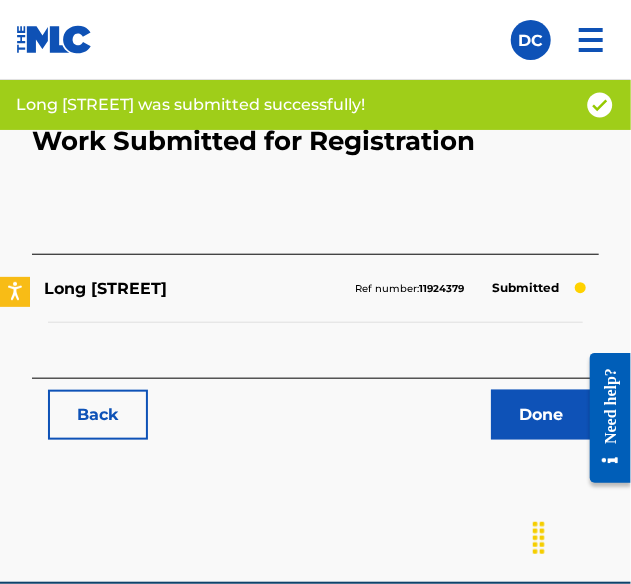 scroll, scrollTop: 272, scrollLeft: 0, axis: vertical 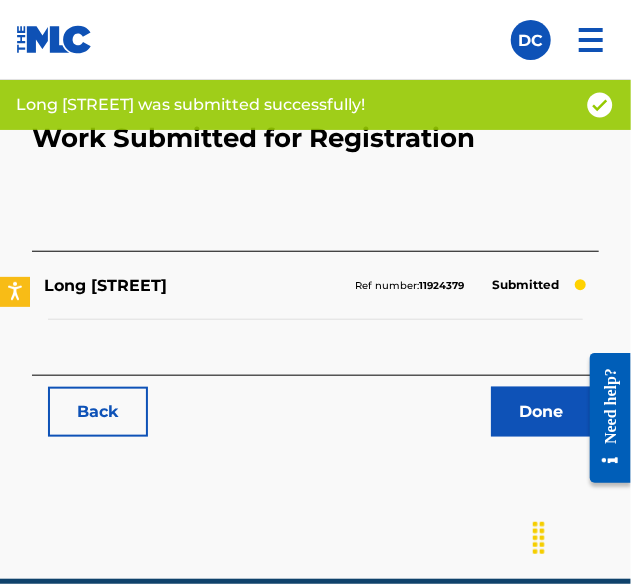 click on "Back" at bounding box center [98, 412] 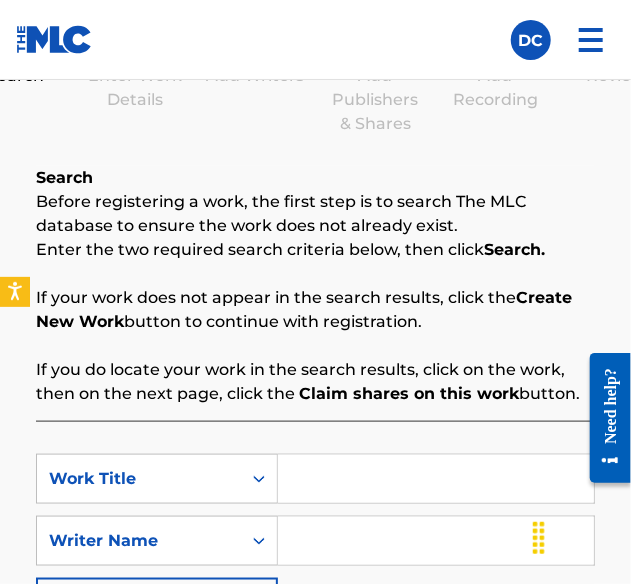 scroll, scrollTop: 334, scrollLeft: 0, axis: vertical 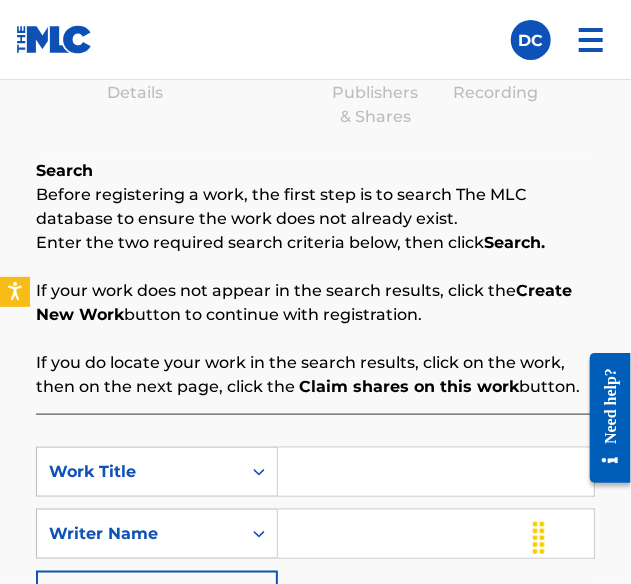 click at bounding box center [436, 472] 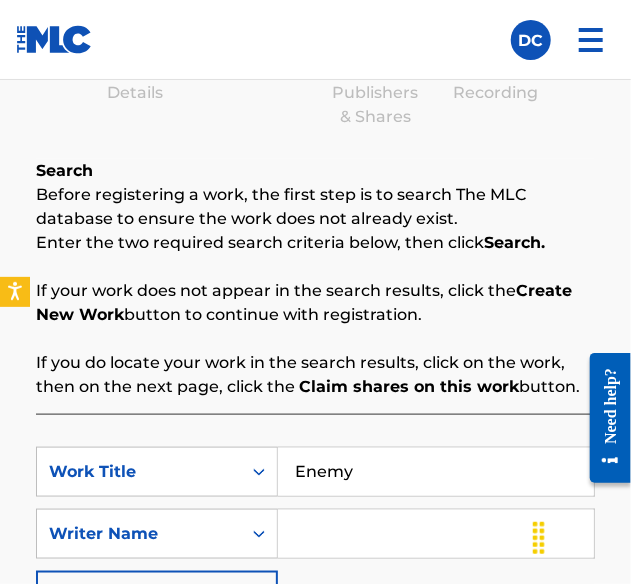 type on "Enemy" 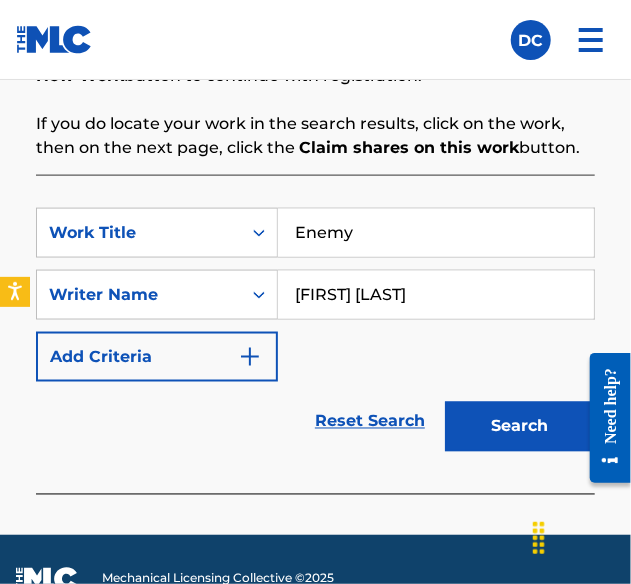 scroll, scrollTop: 576, scrollLeft: 0, axis: vertical 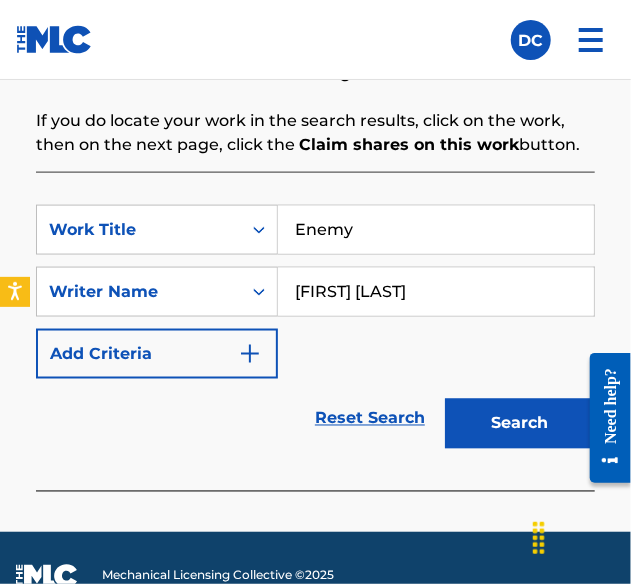 click on "Search" at bounding box center (520, 424) 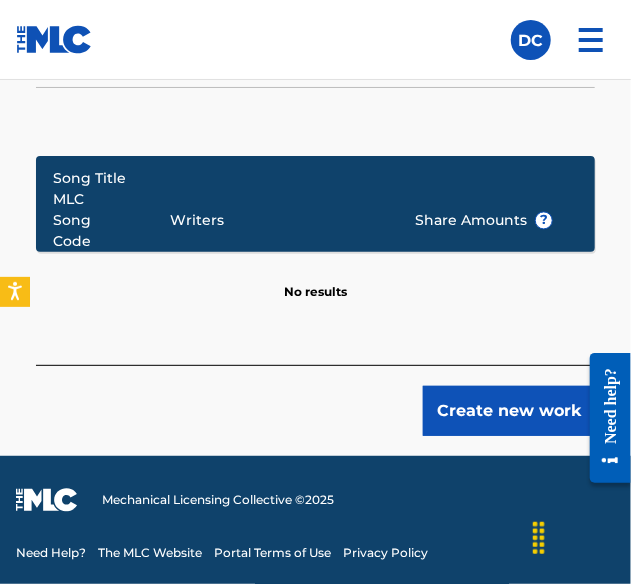 click on "Create new work" at bounding box center (509, 411) 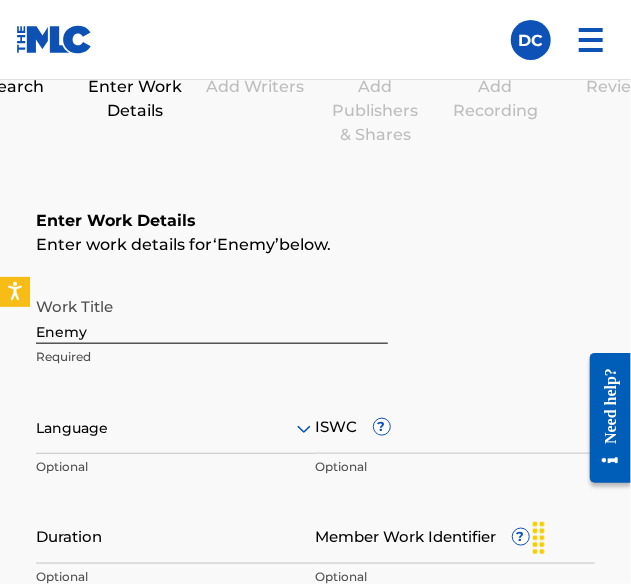 scroll, scrollTop: 338, scrollLeft: 0, axis: vertical 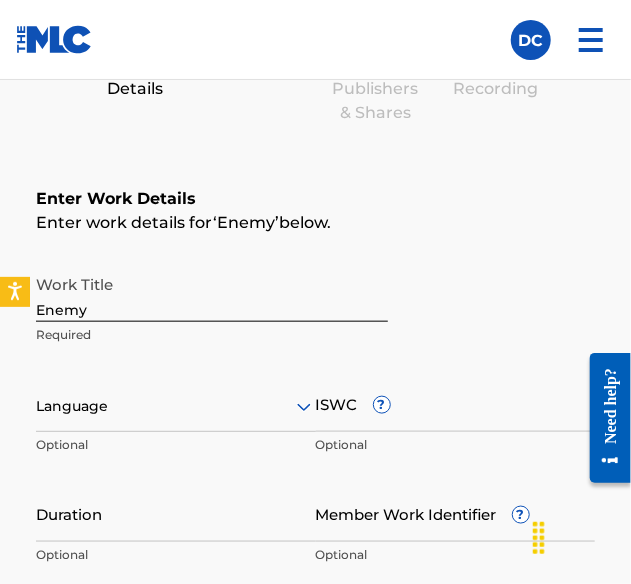 click at bounding box center [176, 406] 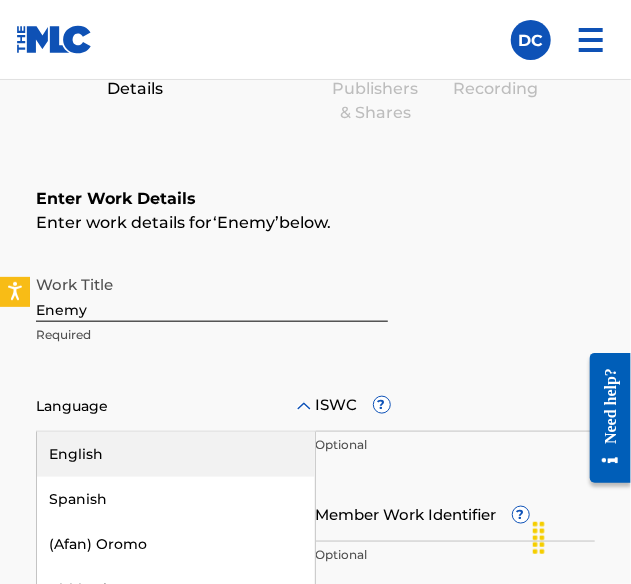 click on "English" at bounding box center [176, 454] 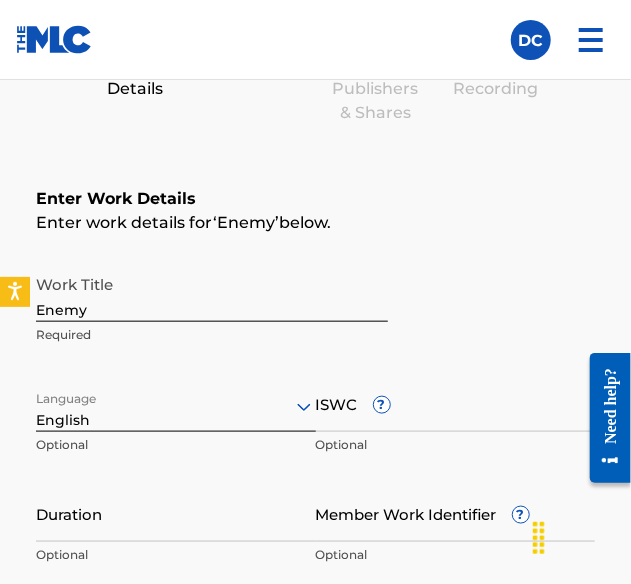 scroll, scrollTop: 390, scrollLeft: 0, axis: vertical 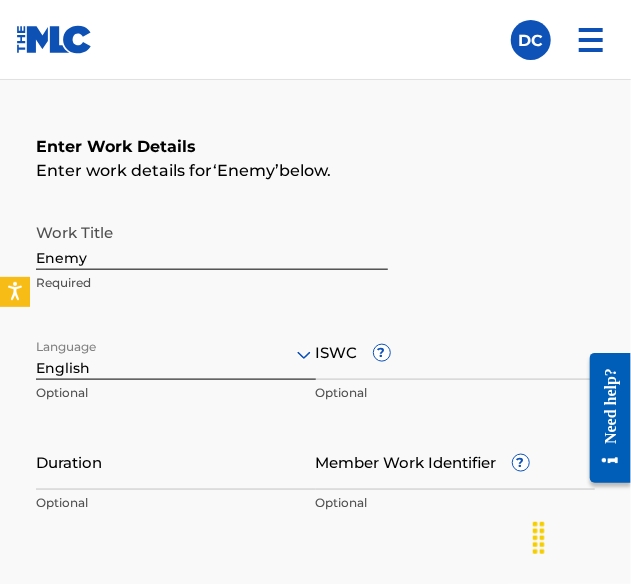 click on "ISWC   ?" at bounding box center (456, 351) 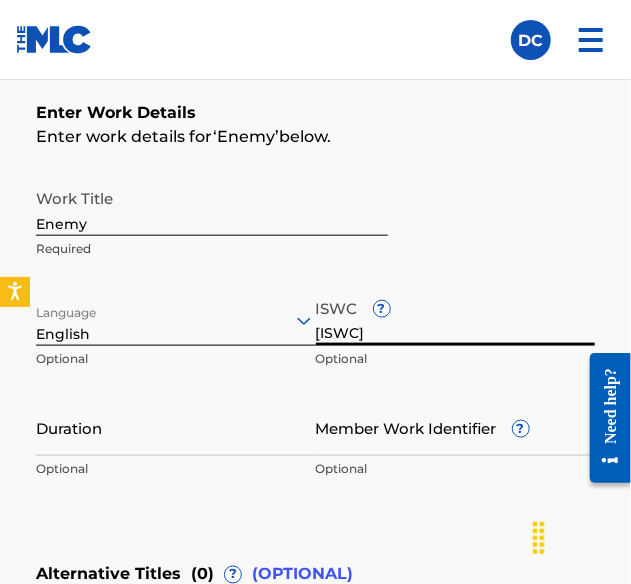scroll, scrollTop: 452, scrollLeft: 0, axis: vertical 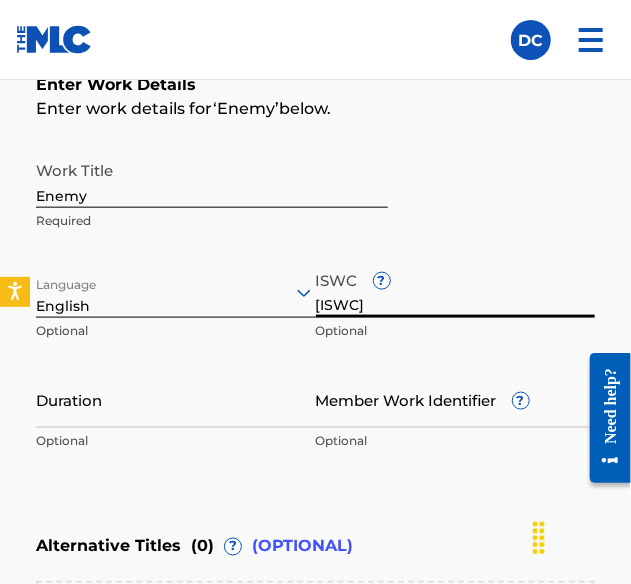 type on "[ISWC]" 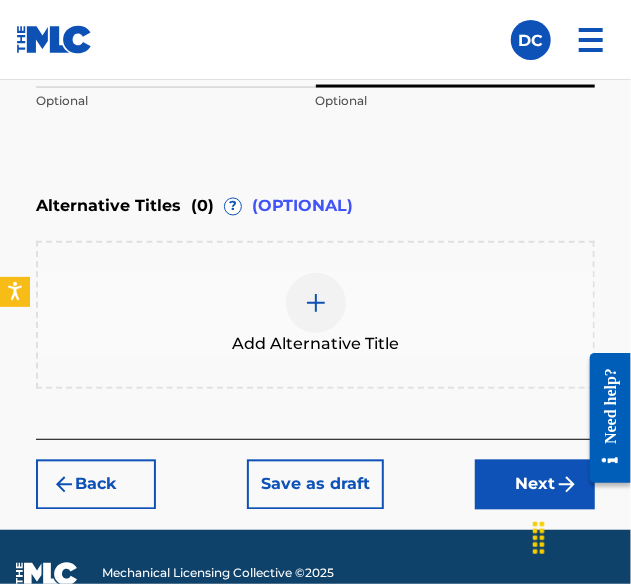 scroll, scrollTop: 794, scrollLeft: 0, axis: vertical 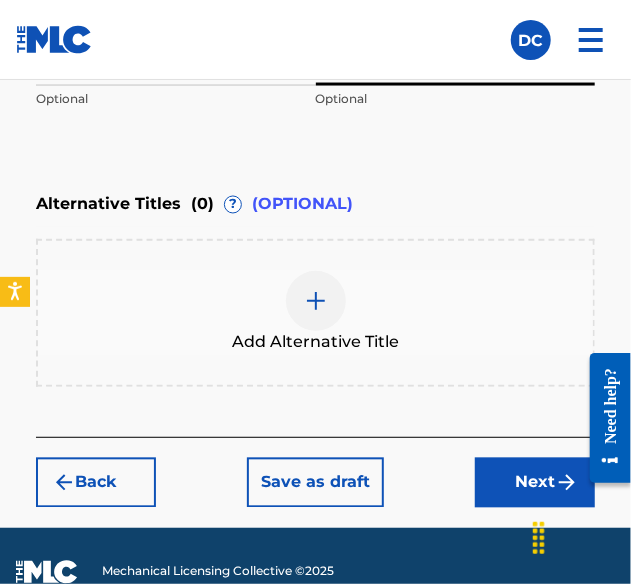 type on "44341116" 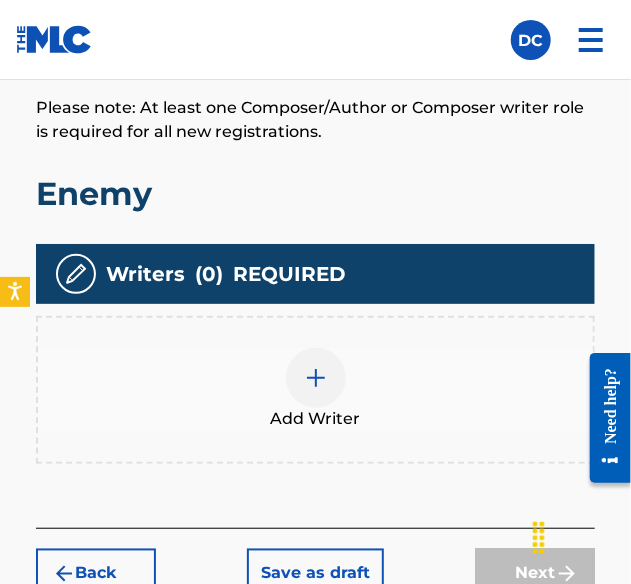 scroll, scrollTop: 557, scrollLeft: 0, axis: vertical 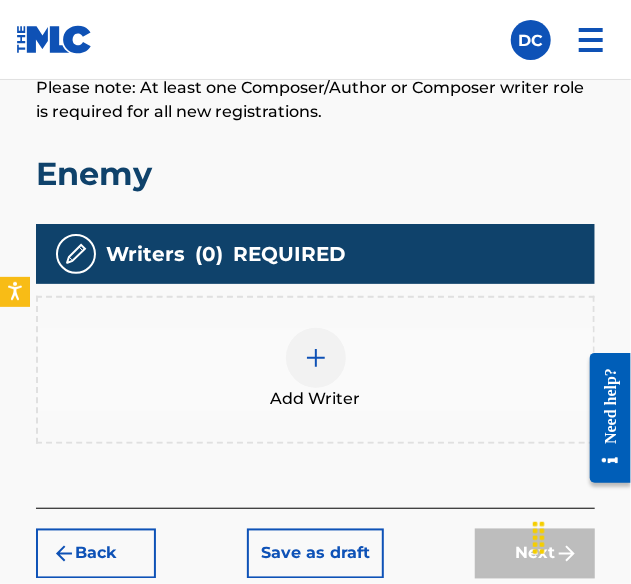click at bounding box center [316, 358] 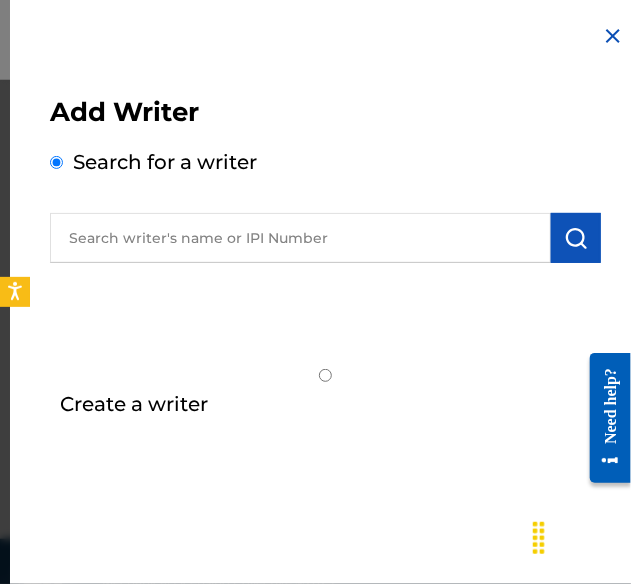 scroll, scrollTop: 618, scrollLeft: 0, axis: vertical 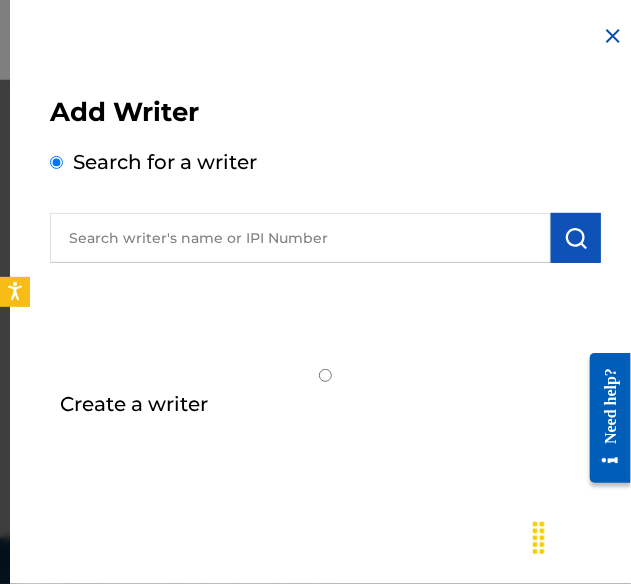 click on "Create a writer" at bounding box center (325, 375) 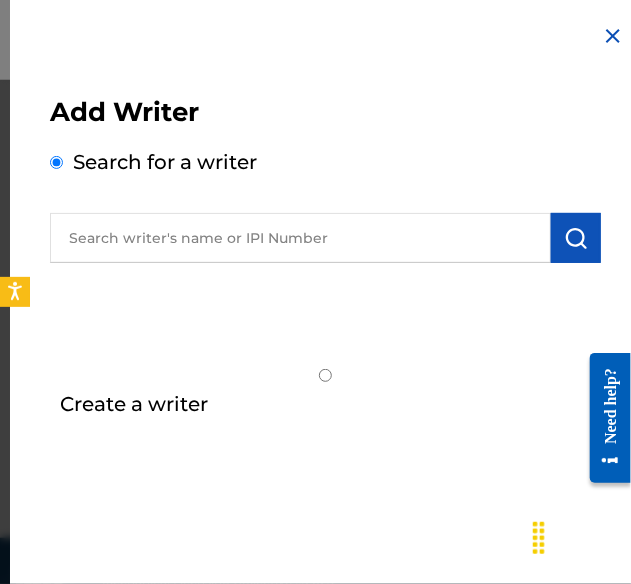 radio on "false" 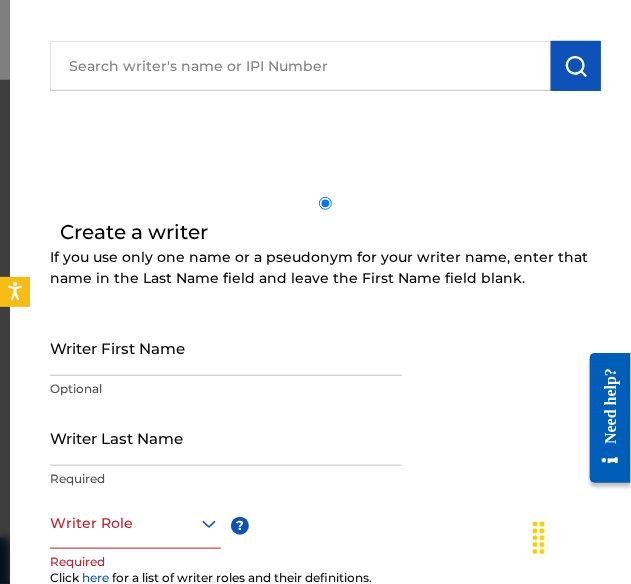 scroll, scrollTop: 174, scrollLeft: 0, axis: vertical 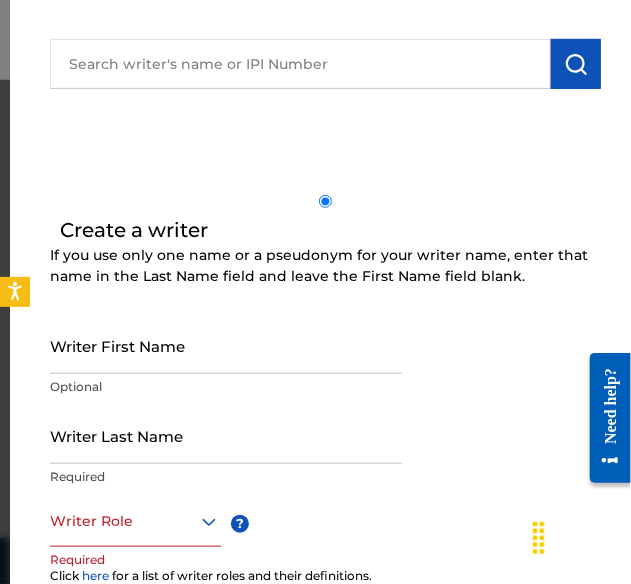click on "Writer First Name" at bounding box center (226, 345) 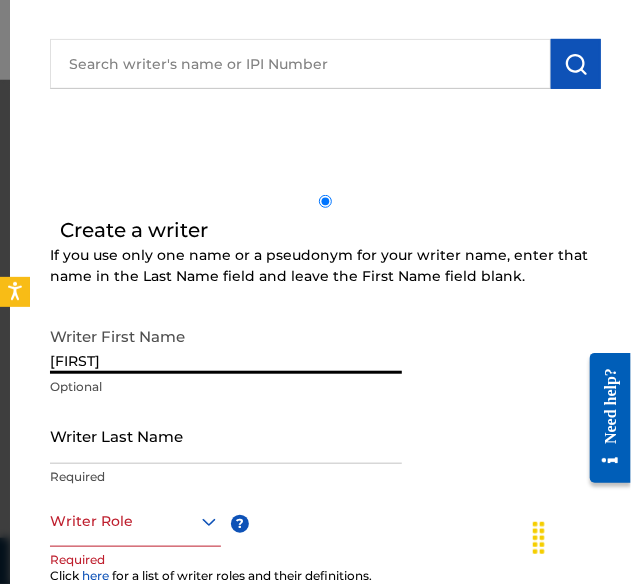 type on "[FIRST]" 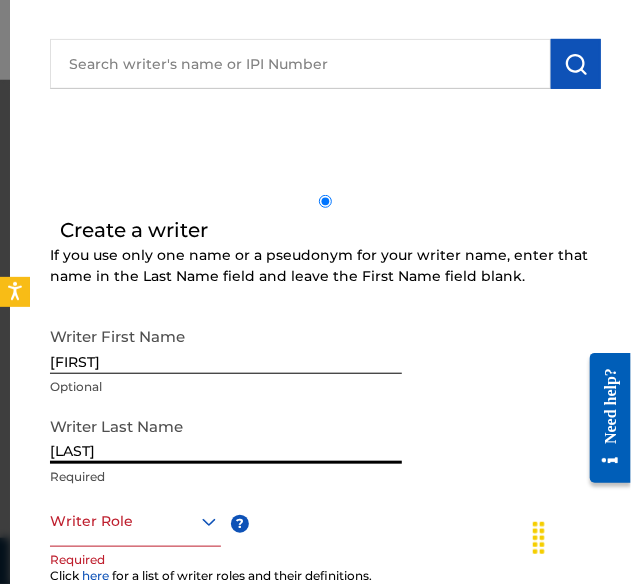 type on "[LAST]" 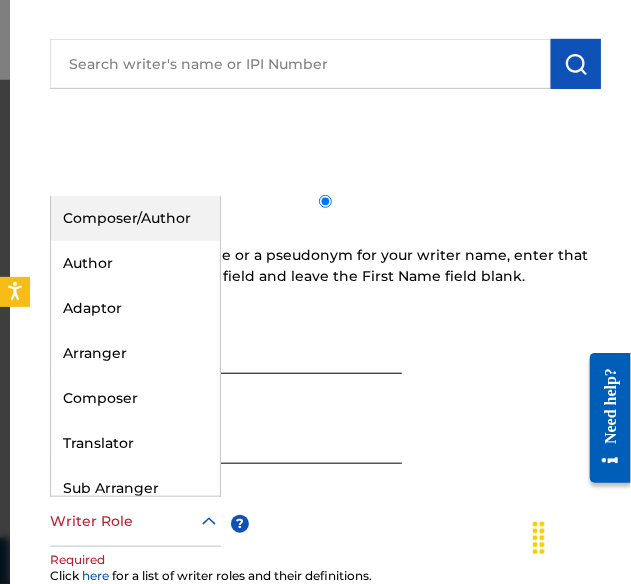 click on "Composer/Author" at bounding box center (135, 218) 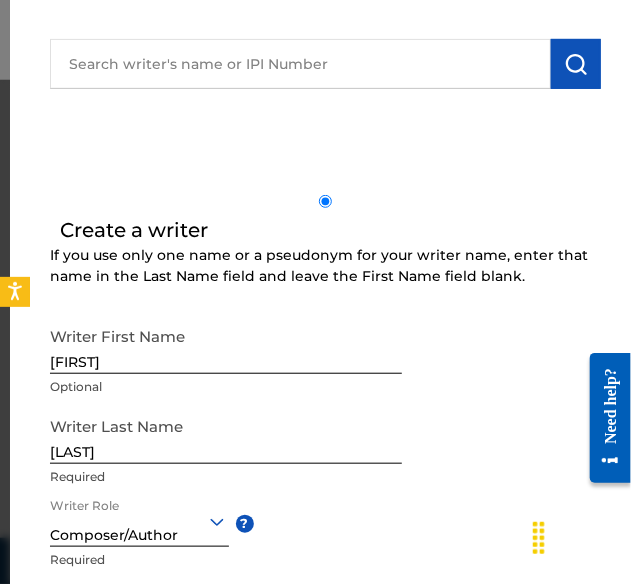 scroll, scrollTop: 424, scrollLeft: 0, axis: vertical 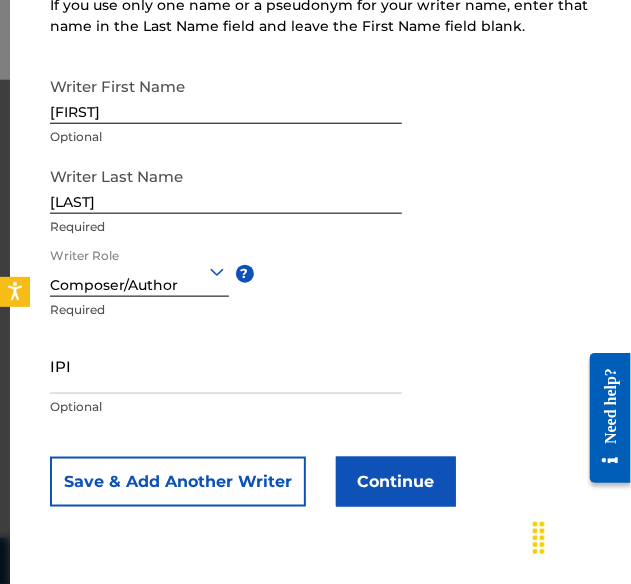 click on "IPI" at bounding box center (226, 365) 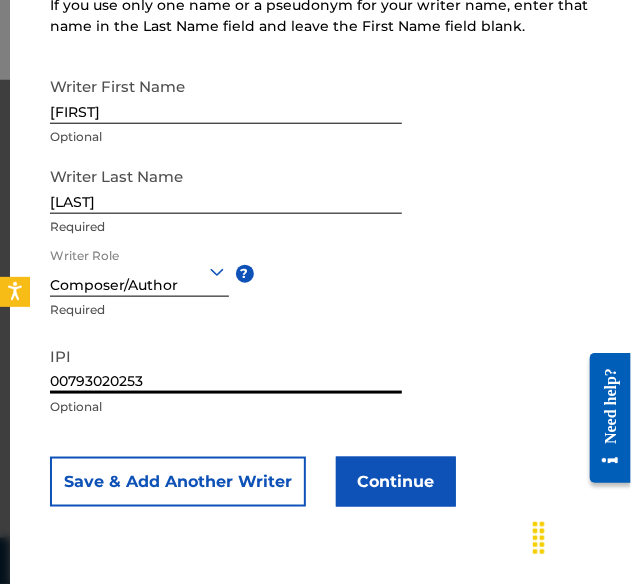 type on "00793020253" 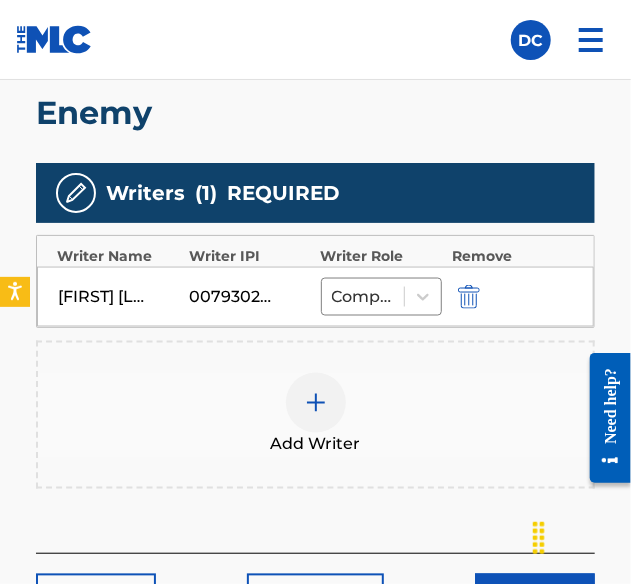 scroll, scrollTop: 805, scrollLeft: 0, axis: vertical 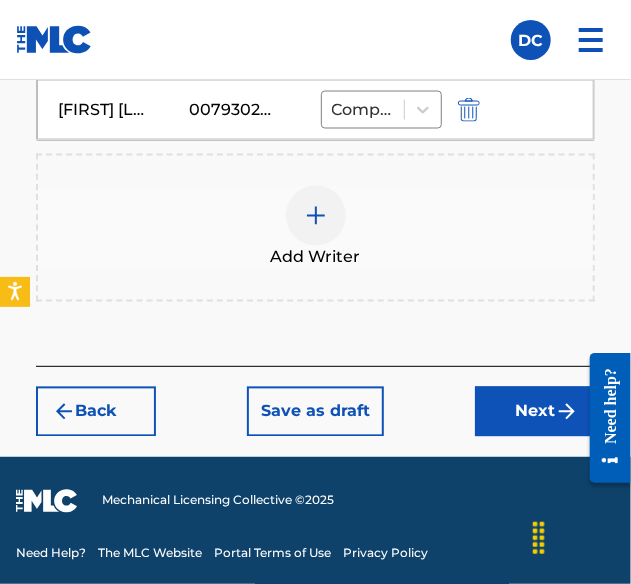 click on "Next" at bounding box center [535, 412] 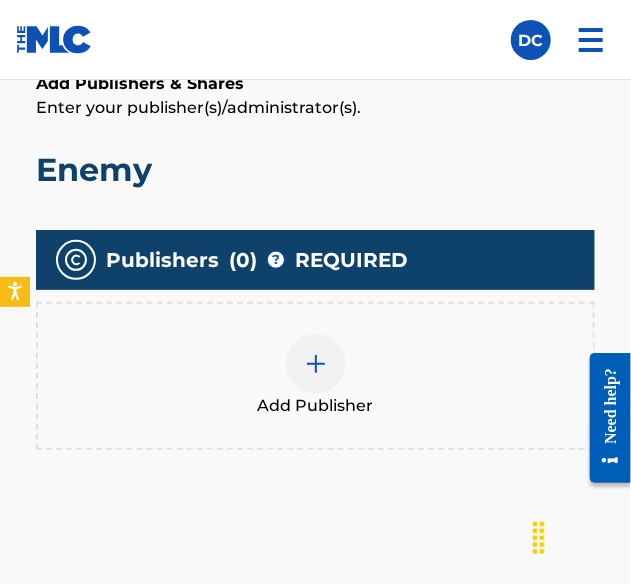 scroll, scrollTop: 422, scrollLeft: 0, axis: vertical 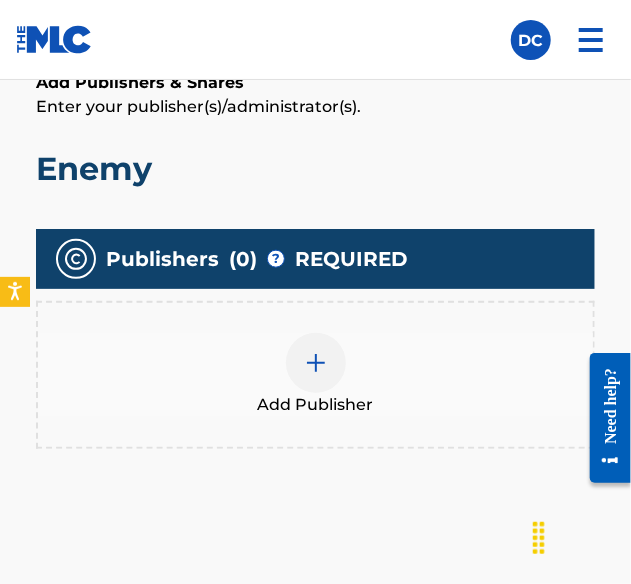 click at bounding box center [316, 363] 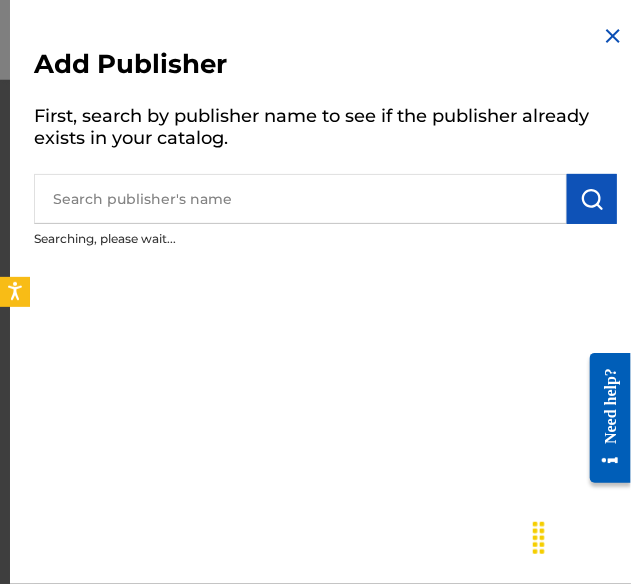 scroll, scrollTop: 450, scrollLeft: 0, axis: vertical 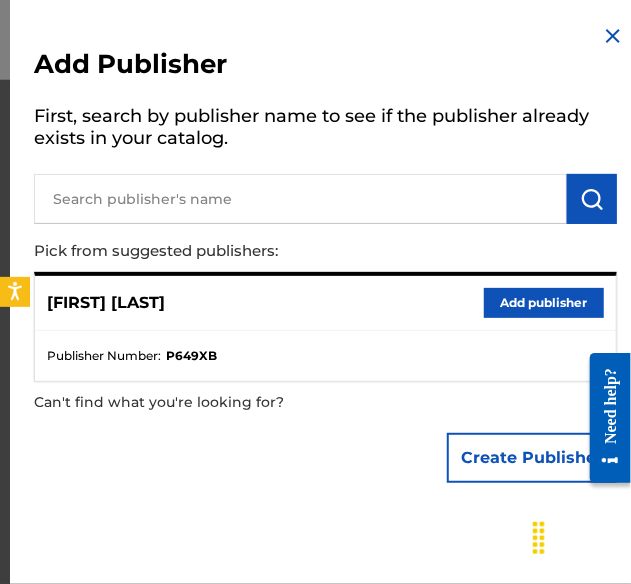 click on "Add publisher" at bounding box center (544, 303) 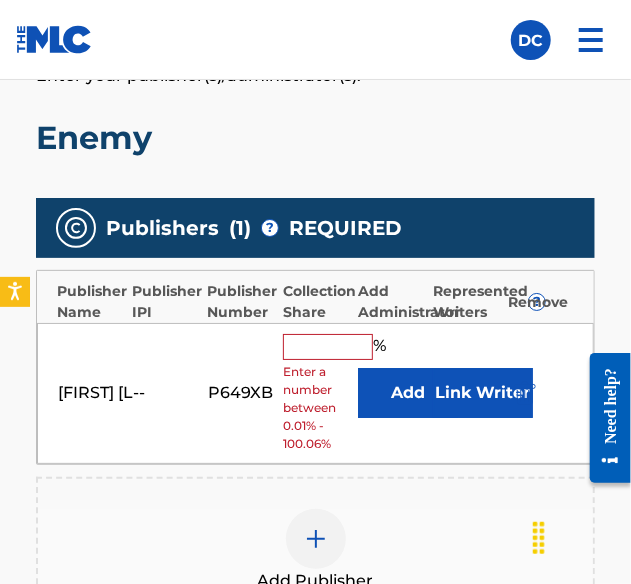 scroll, scrollTop: 454, scrollLeft: 0, axis: vertical 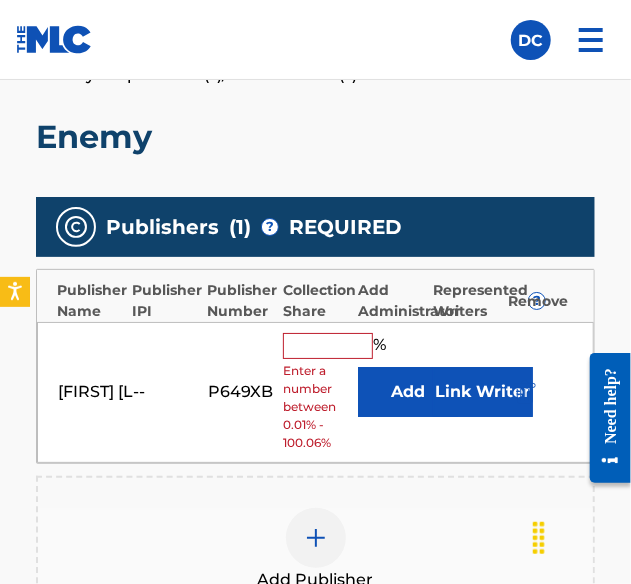 click at bounding box center (328, 346) 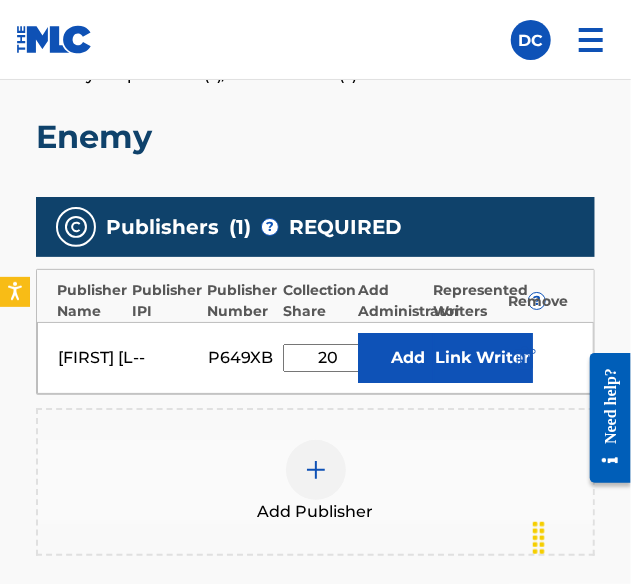 type on "2" 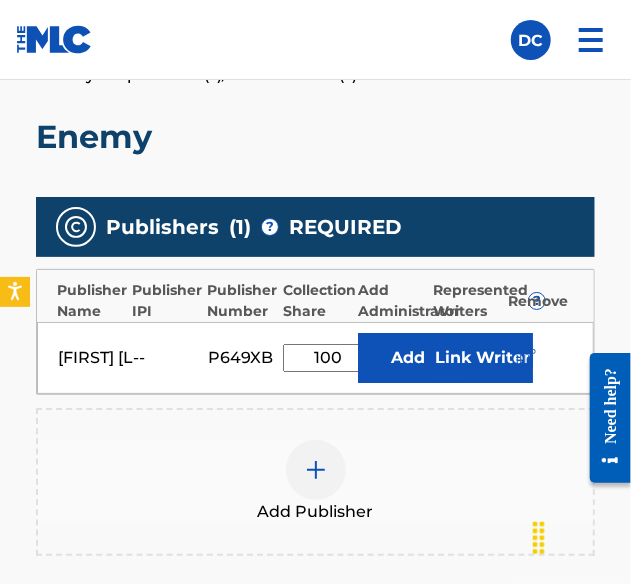 type on "100" 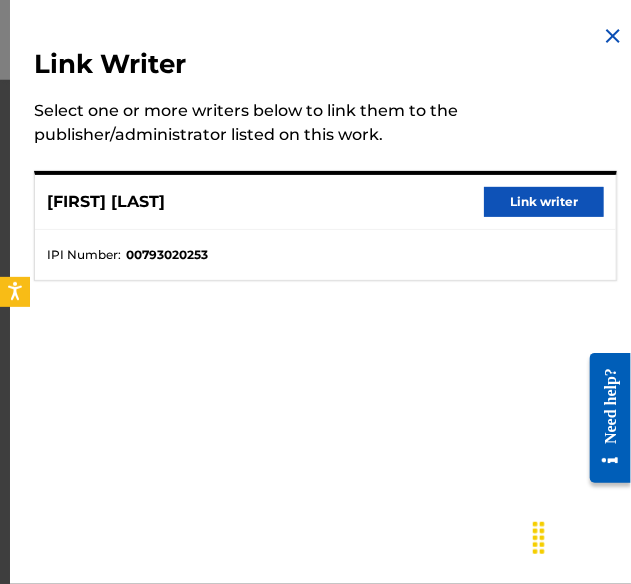 scroll, scrollTop: 495, scrollLeft: 0, axis: vertical 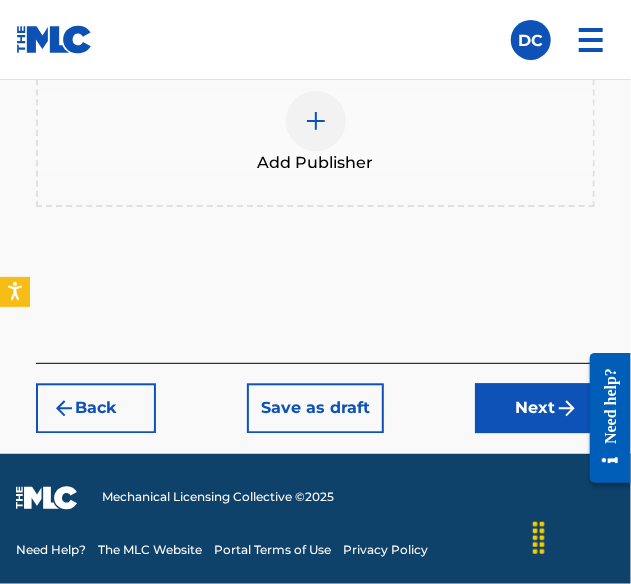 click on "Next" at bounding box center [535, 409] 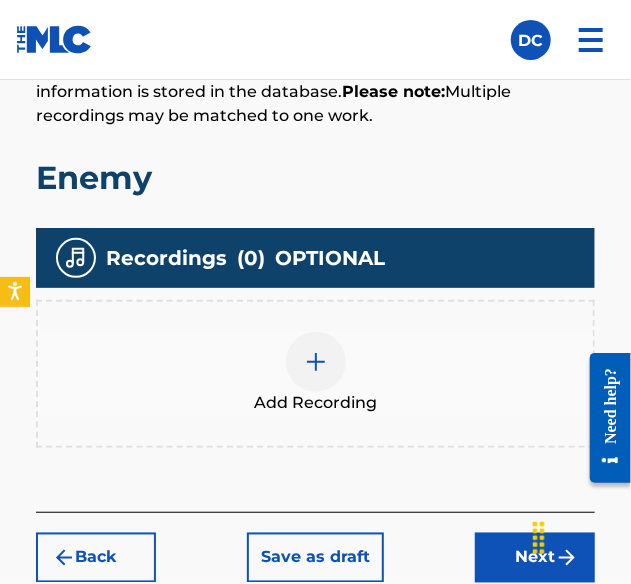 scroll, scrollTop: 701, scrollLeft: 0, axis: vertical 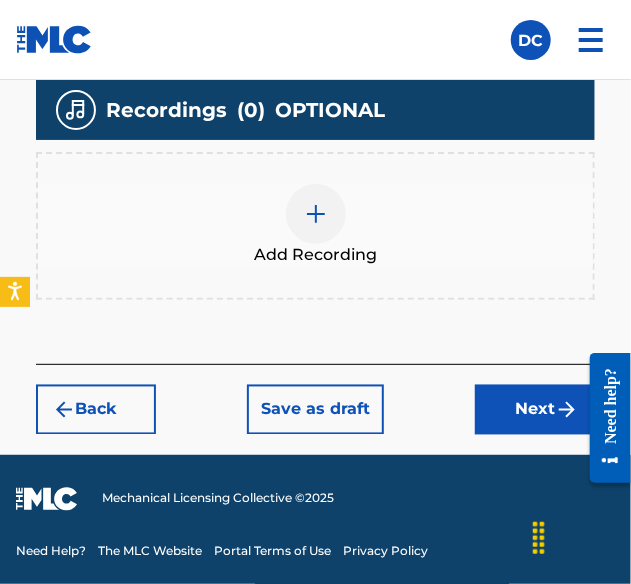 click on "Next" at bounding box center [535, 410] 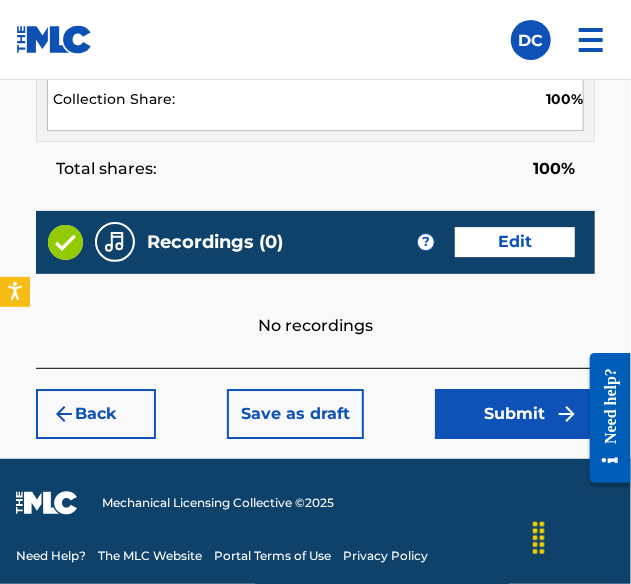 scroll, scrollTop: 1382, scrollLeft: 0, axis: vertical 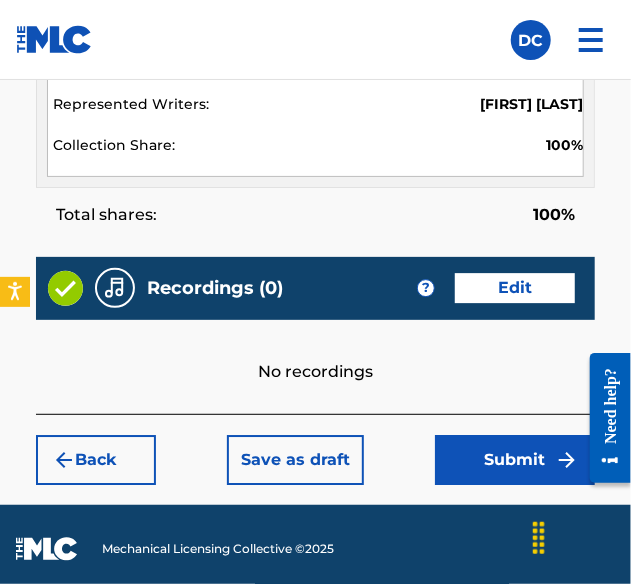 click on "Edit" at bounding box center (515, 288) 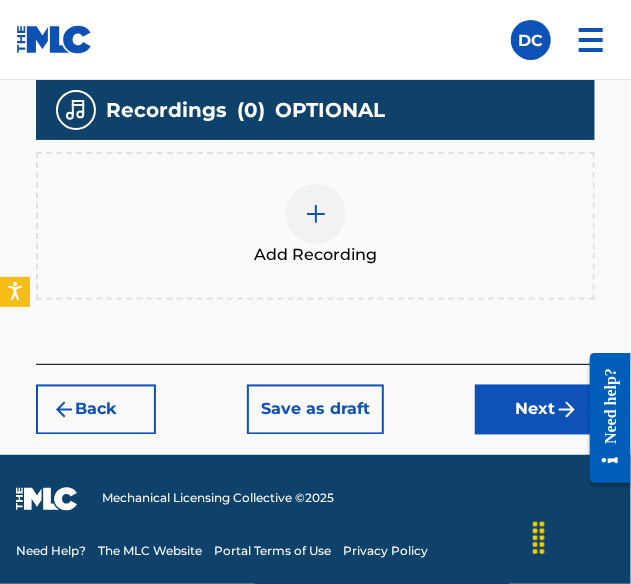 click on "Add Recording" at bounding box center (315, 226) 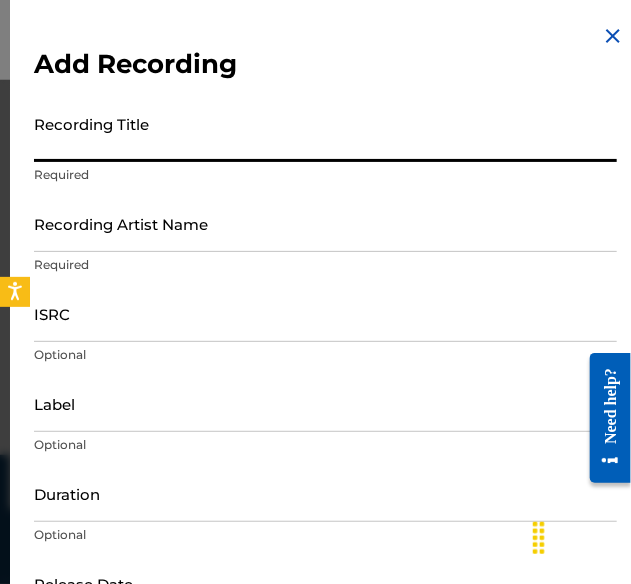 click on "Recording Title" at bounding box center (325, 133) 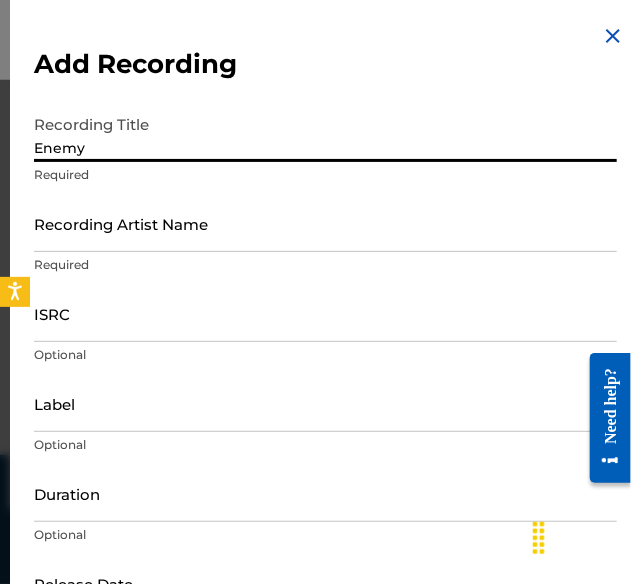 type on "Enemy" 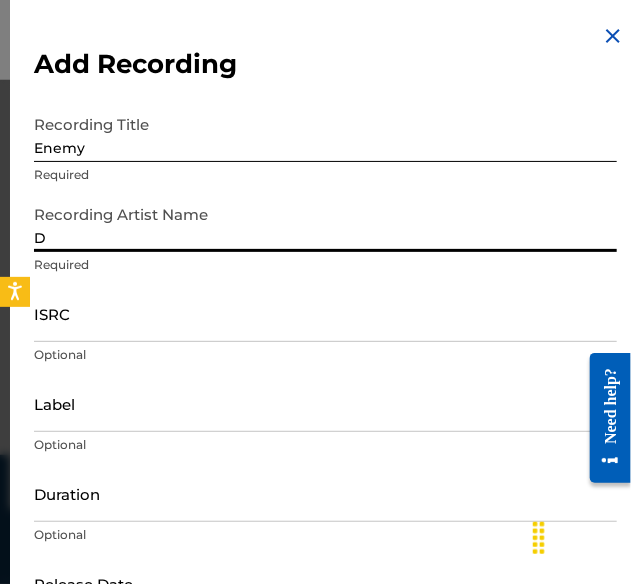 type on "D$ea" 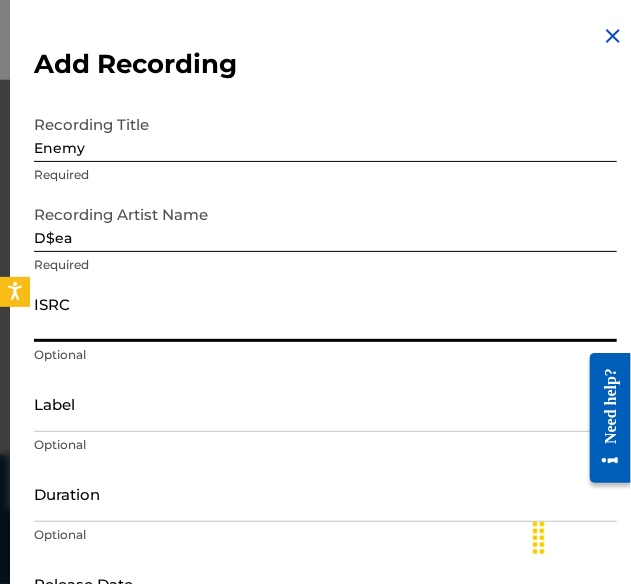 click on "ISRC" at bounding box center (325, 313) 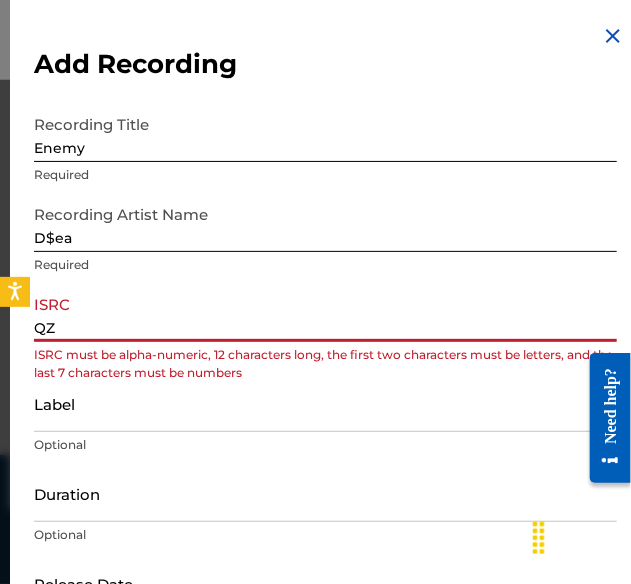 drag, startPoint x: 144, startPoint y: 318, endPoint x: 81, endPoint y: 332, distance: 64.53681 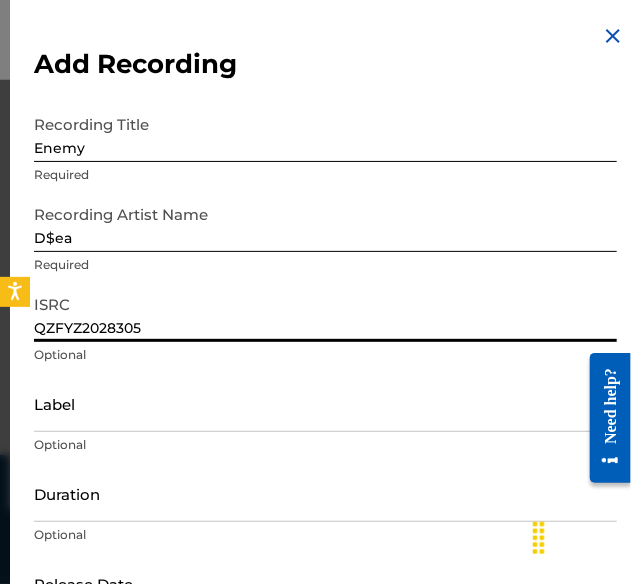type on "QZFYZ2028305" 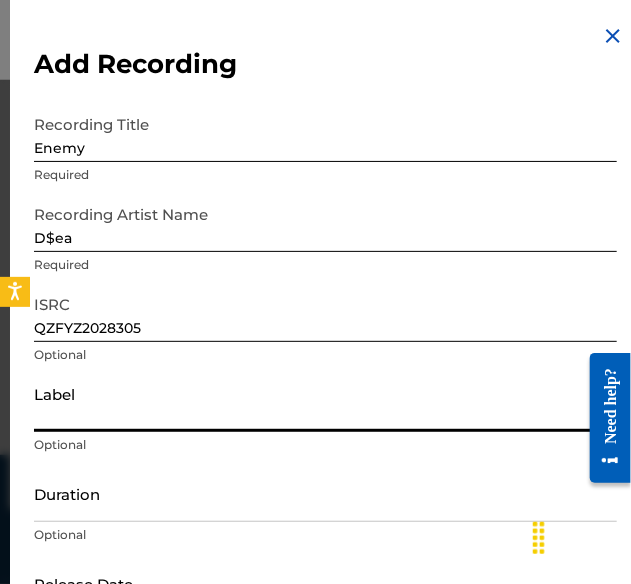 click on "Label" at bounding box center (325, 403) 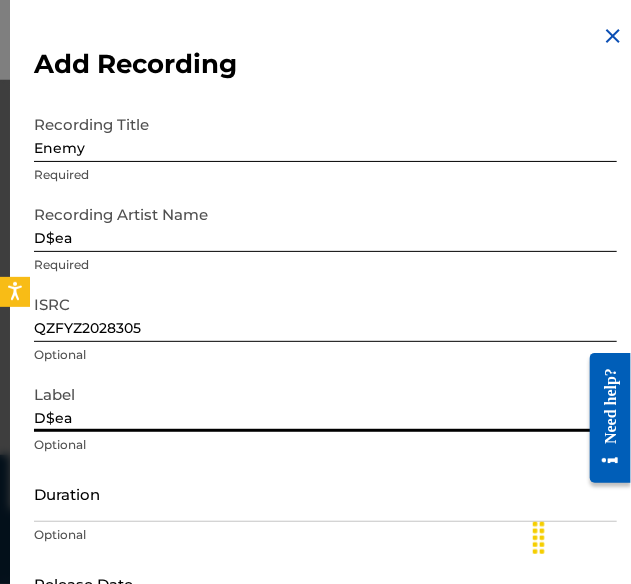 scroll, scrollTop: 134, scrollLeft: 0, axis: vertical 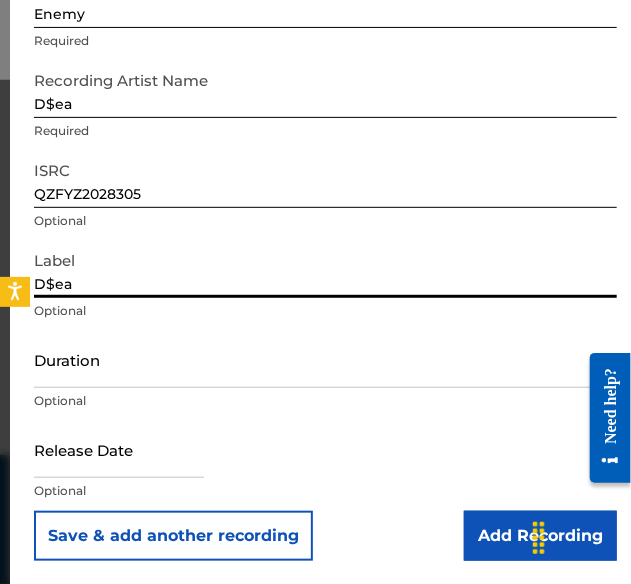 type on "D$ea" 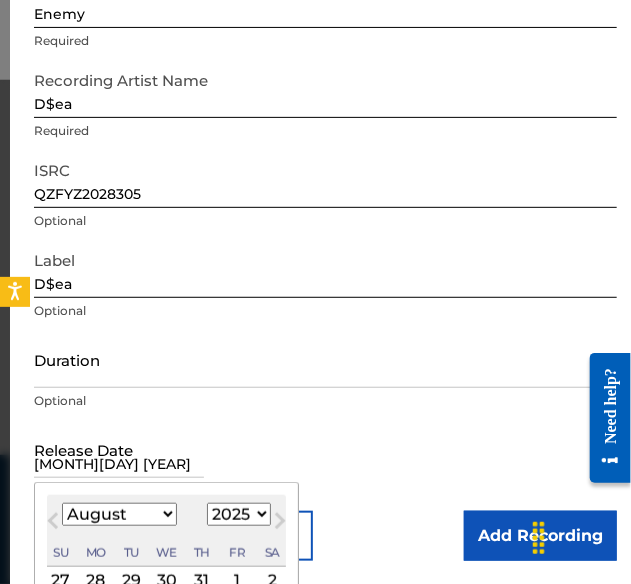 click on "[MONTH][DAY] [YEAR]" at bounding box center [119, 449] 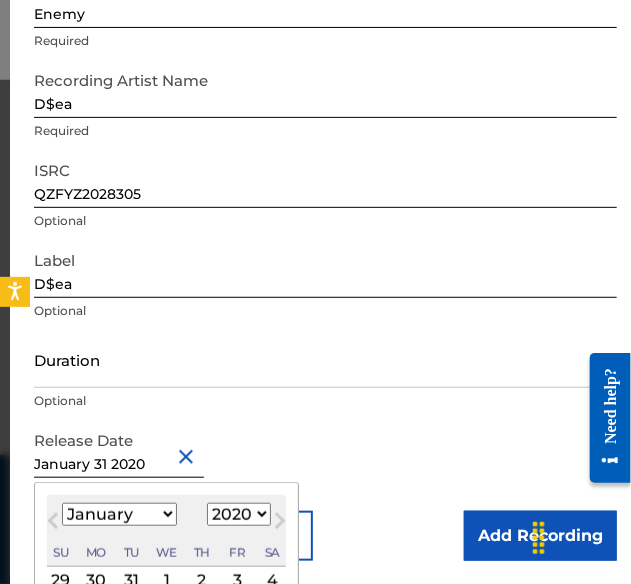 type on "January 31 2020" 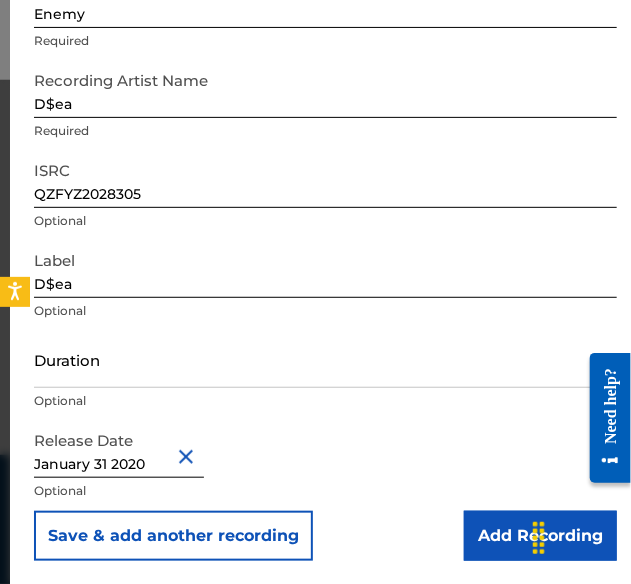click on "Add Recording" at bounding box center [540, 536] 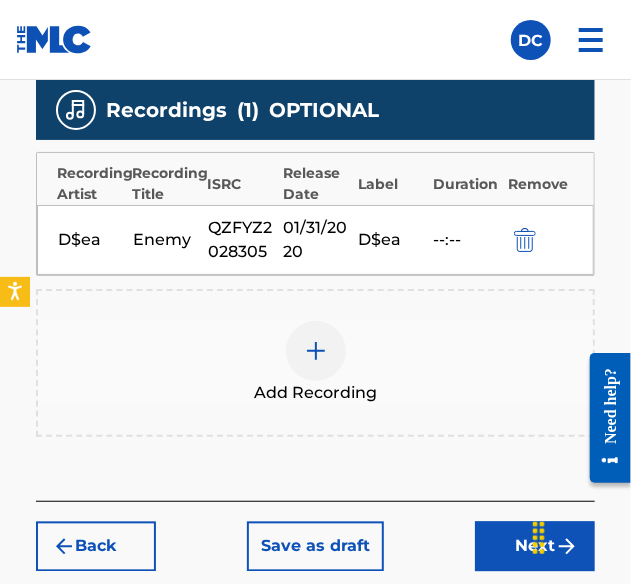 click on "Next" at bounding box center (535, 547) 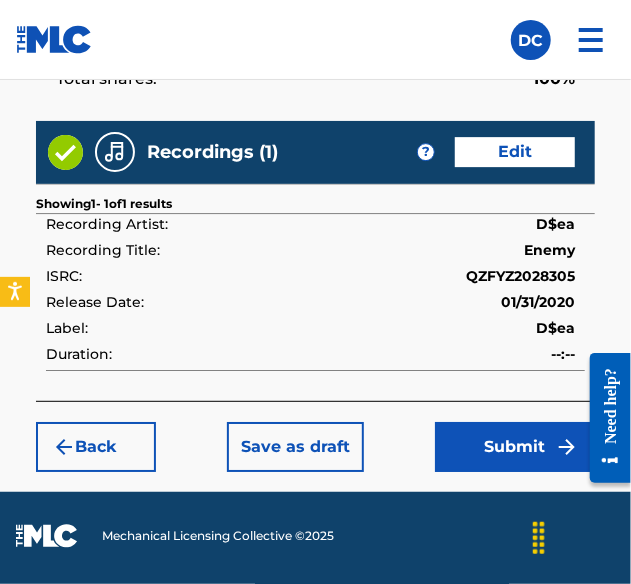scroll, scrollTop: 1522, scrollLeft: 0, axis: vertical 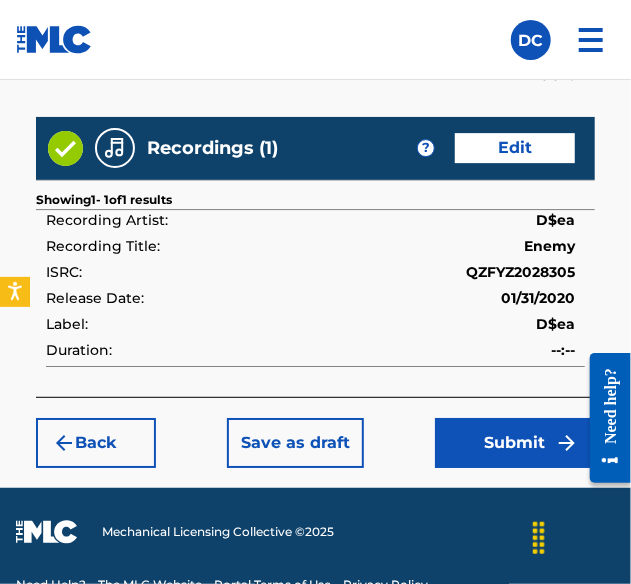 click on "Submit" at bounding box center [515, 443] 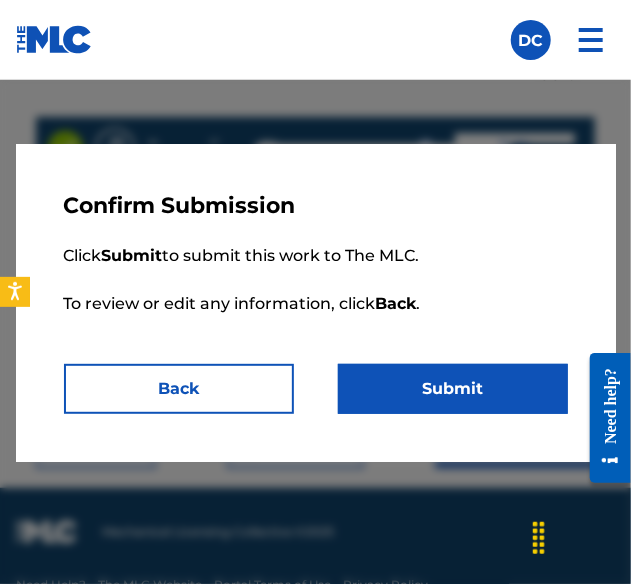 click on "Submit" at bounding box center (453, 389) 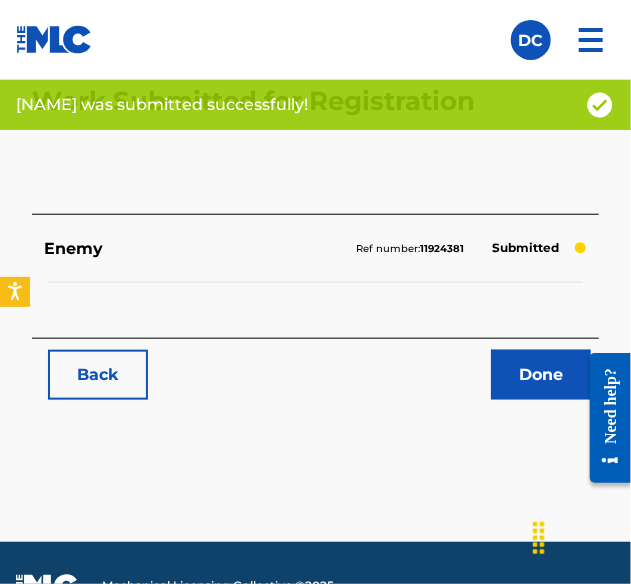scroll, scrollTop: 325, scrollLeft: 0, axis: vertical 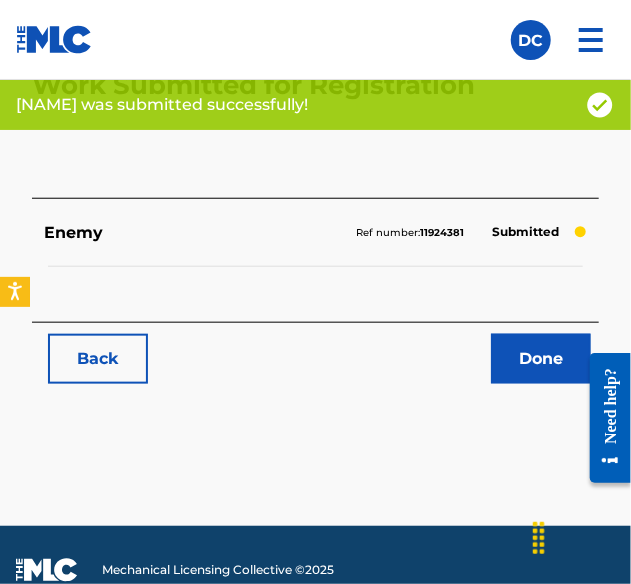 click on "Back" at bounding box center (98, 359) 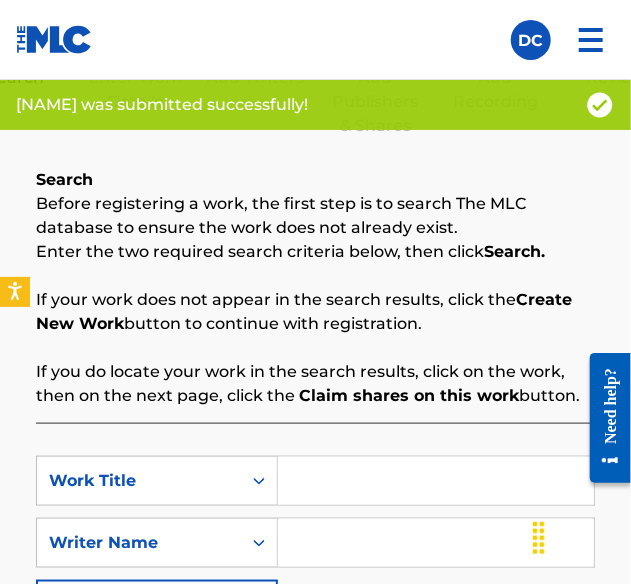 scroll, scrollTop: 0, scrollLeft: 0, axis: both 